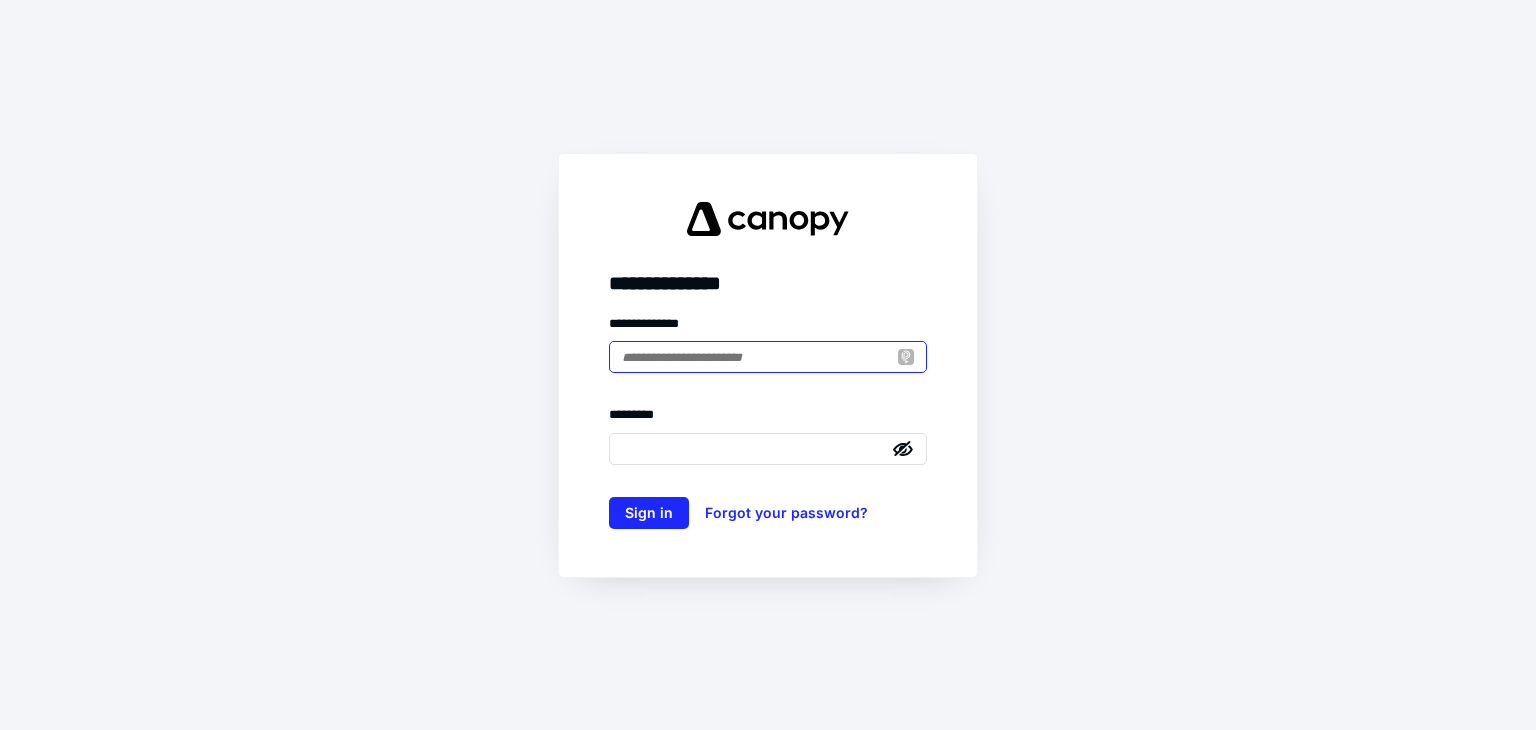 scroll, scrollTop: 0, scrollLeft: 0, axis: both 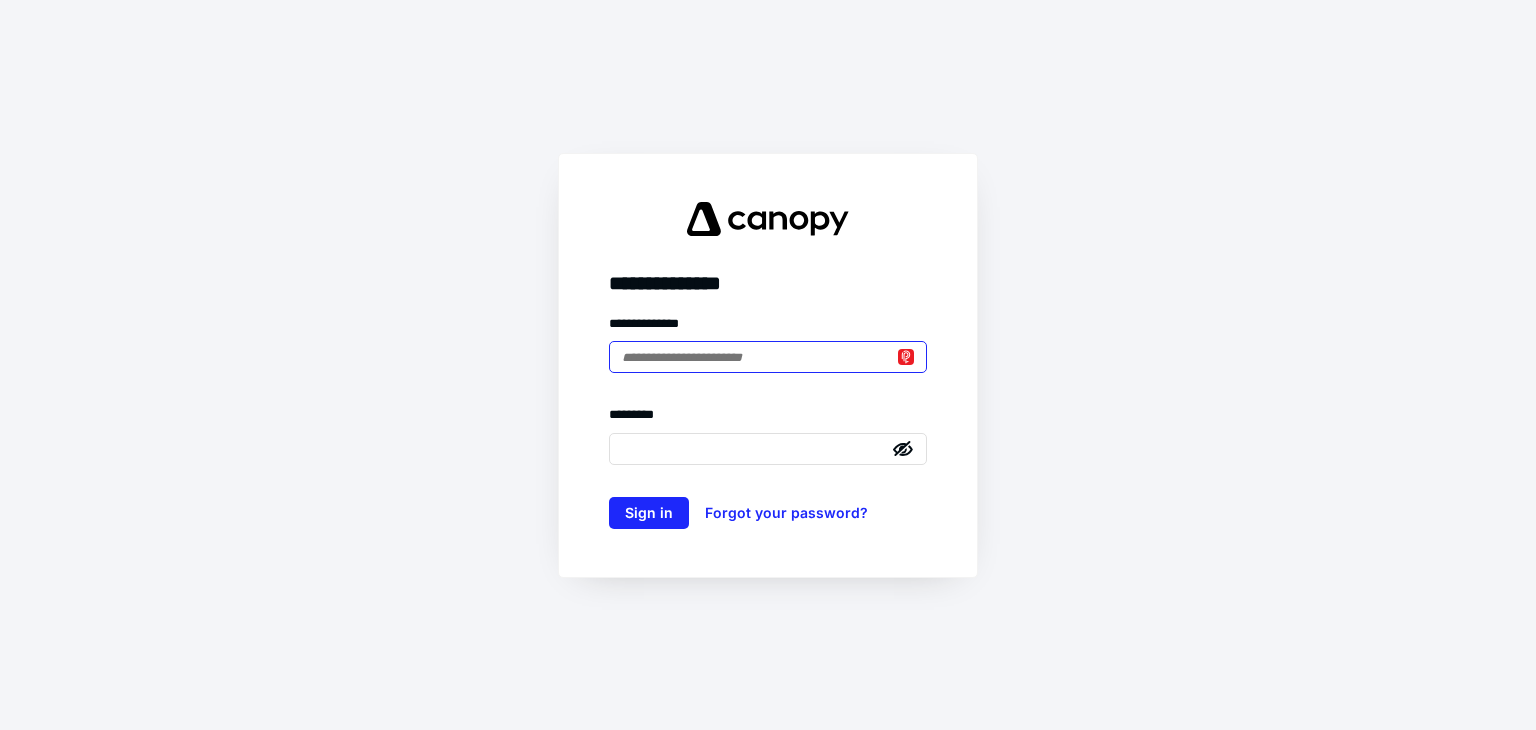 click at bounding box center [768, 357] 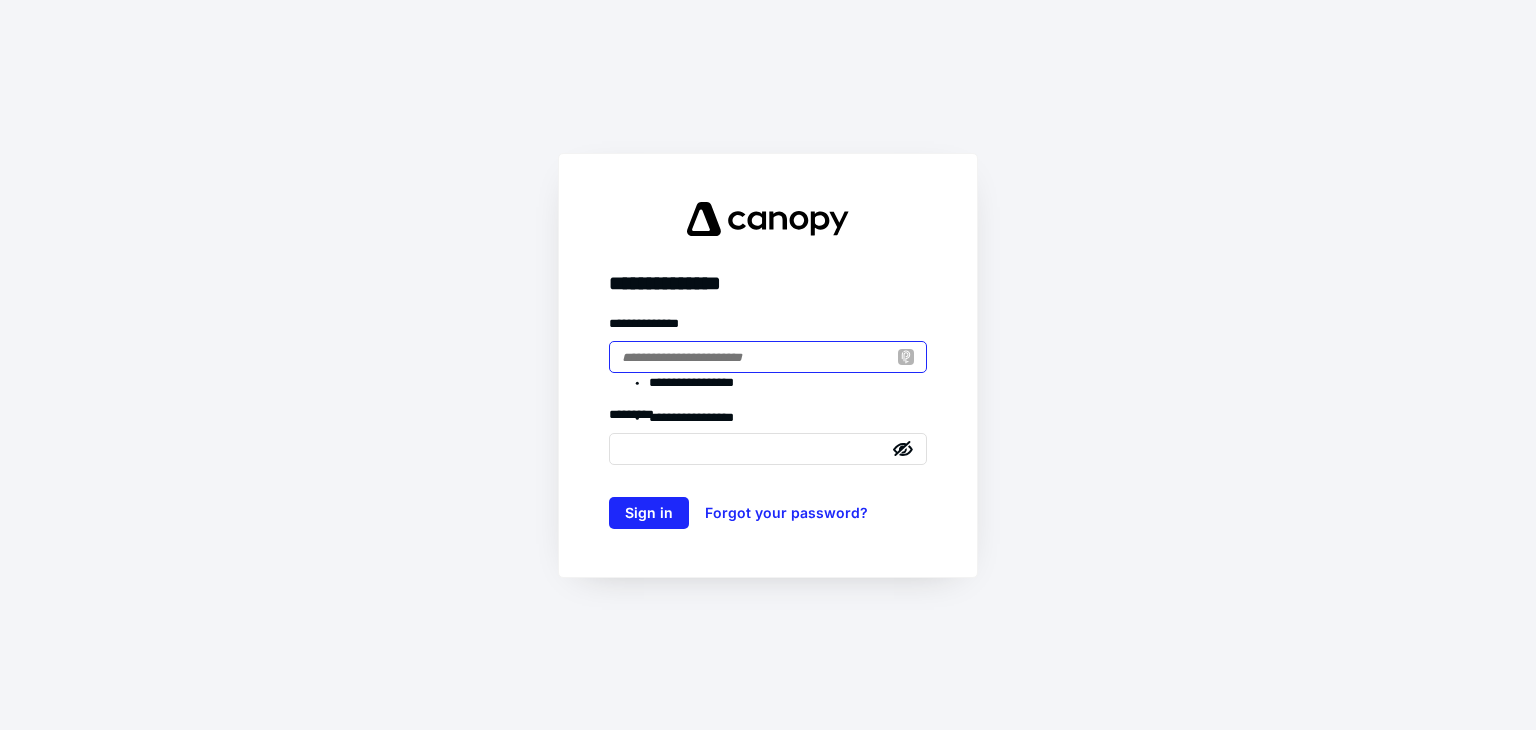 type on "**********" 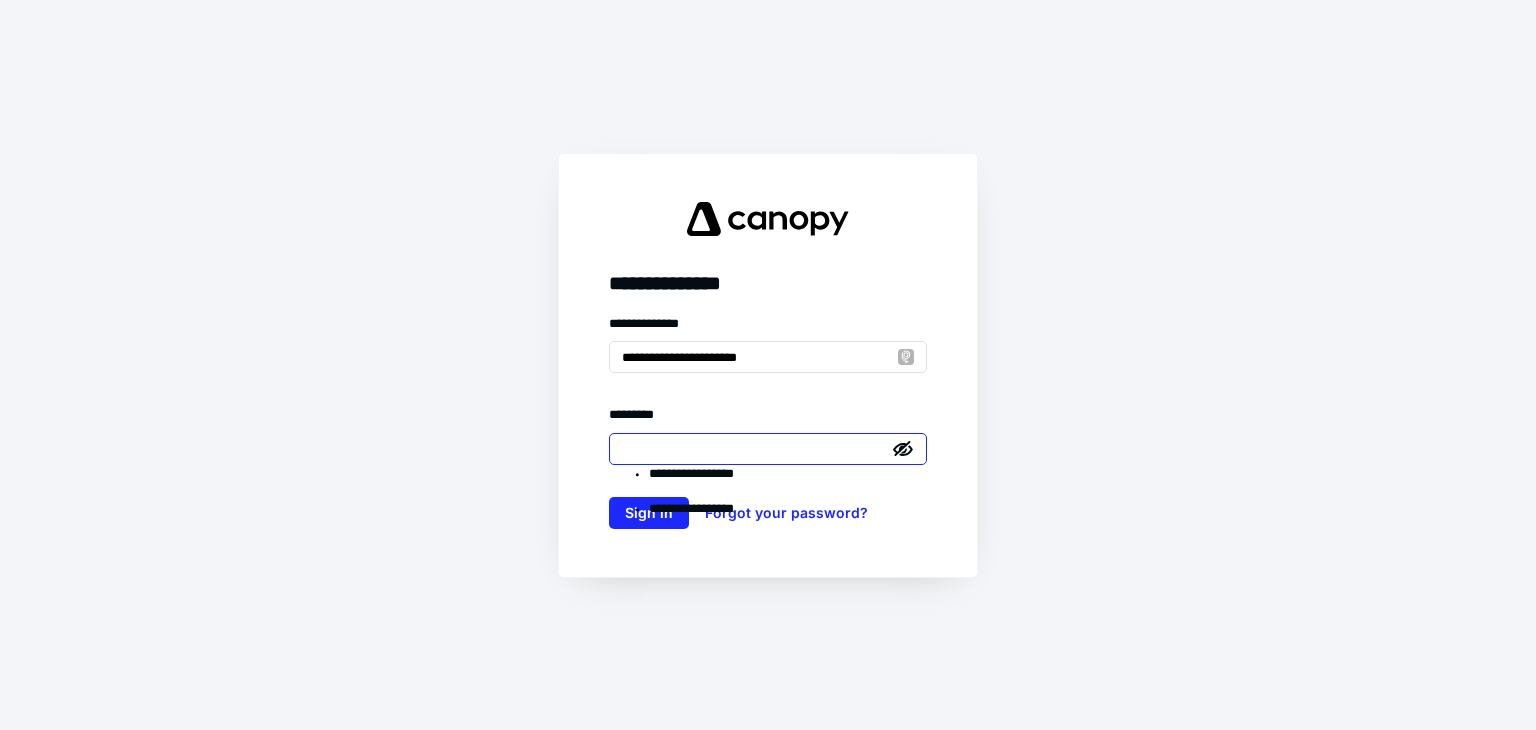 click on "Sign in" at bounding box center [649, 513] 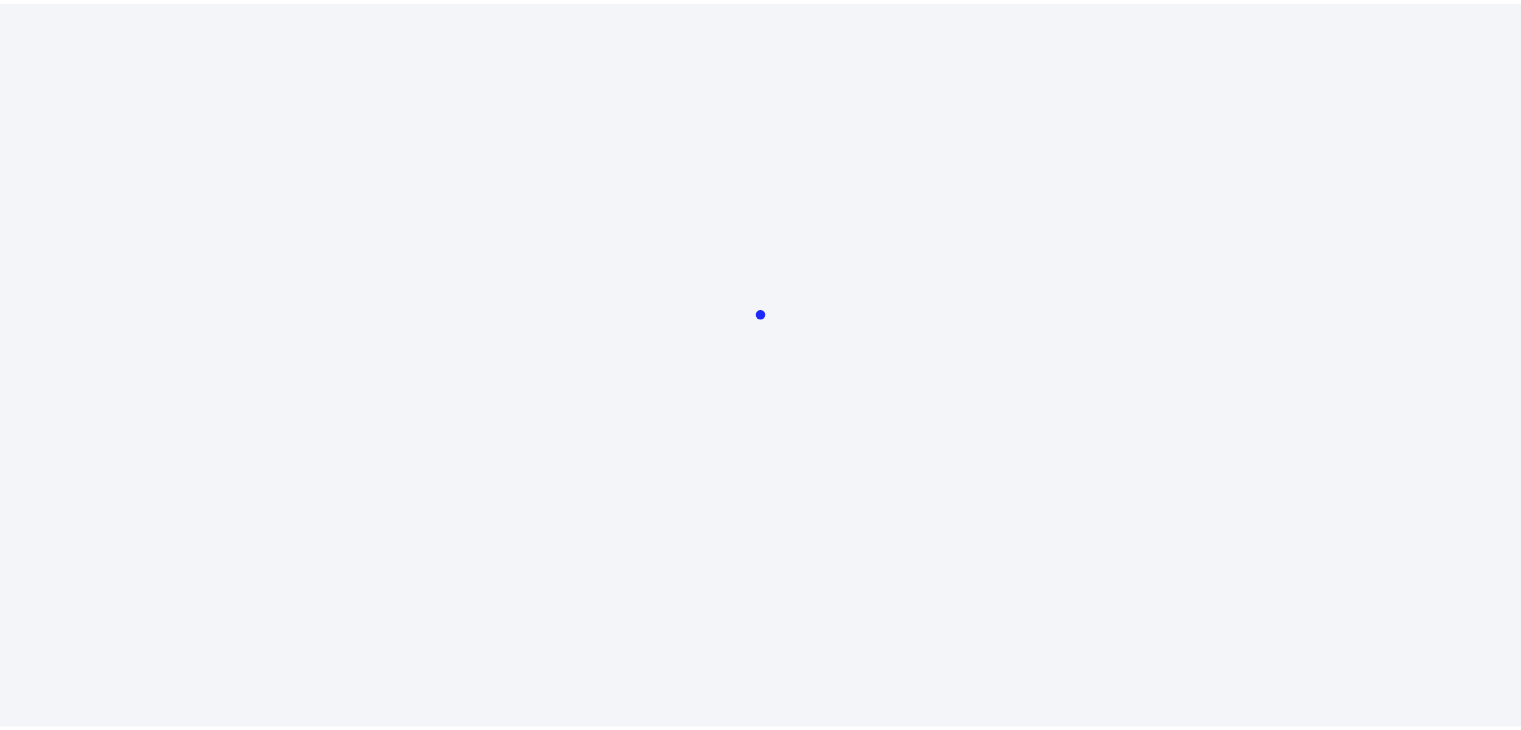 scroll, scrollTop: 0, scrollLeft: 0, axis: both 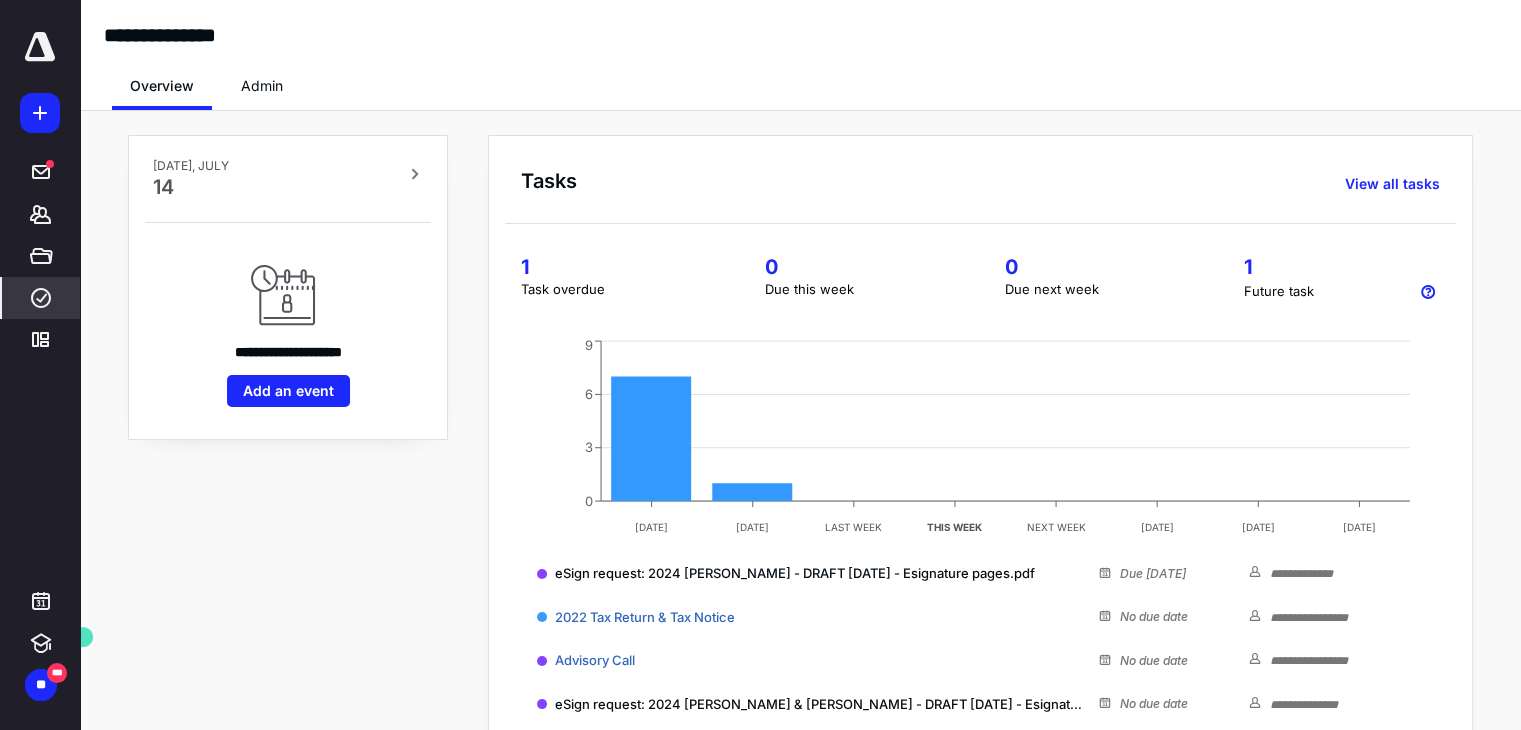click 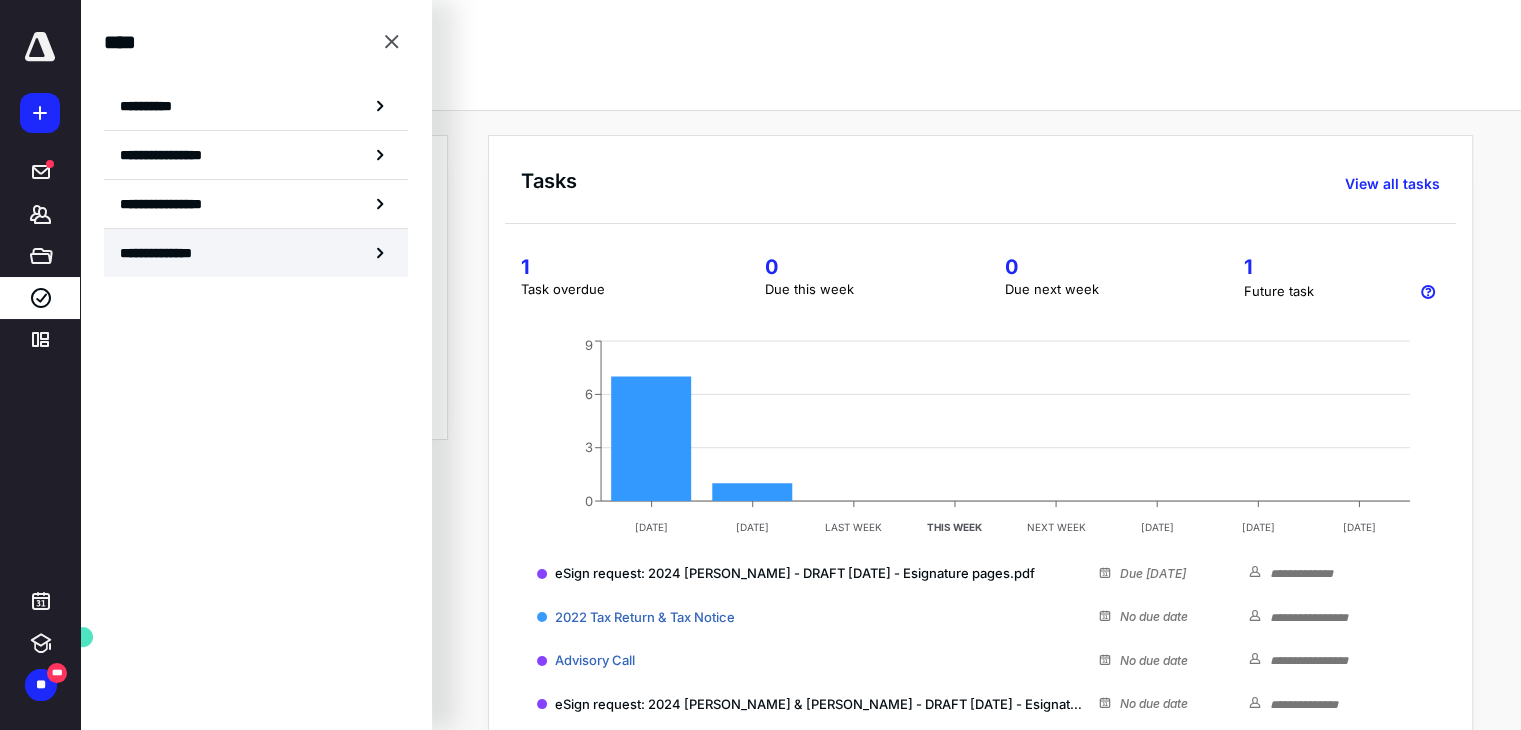 click on "**********" at bounding box center (171, 253) 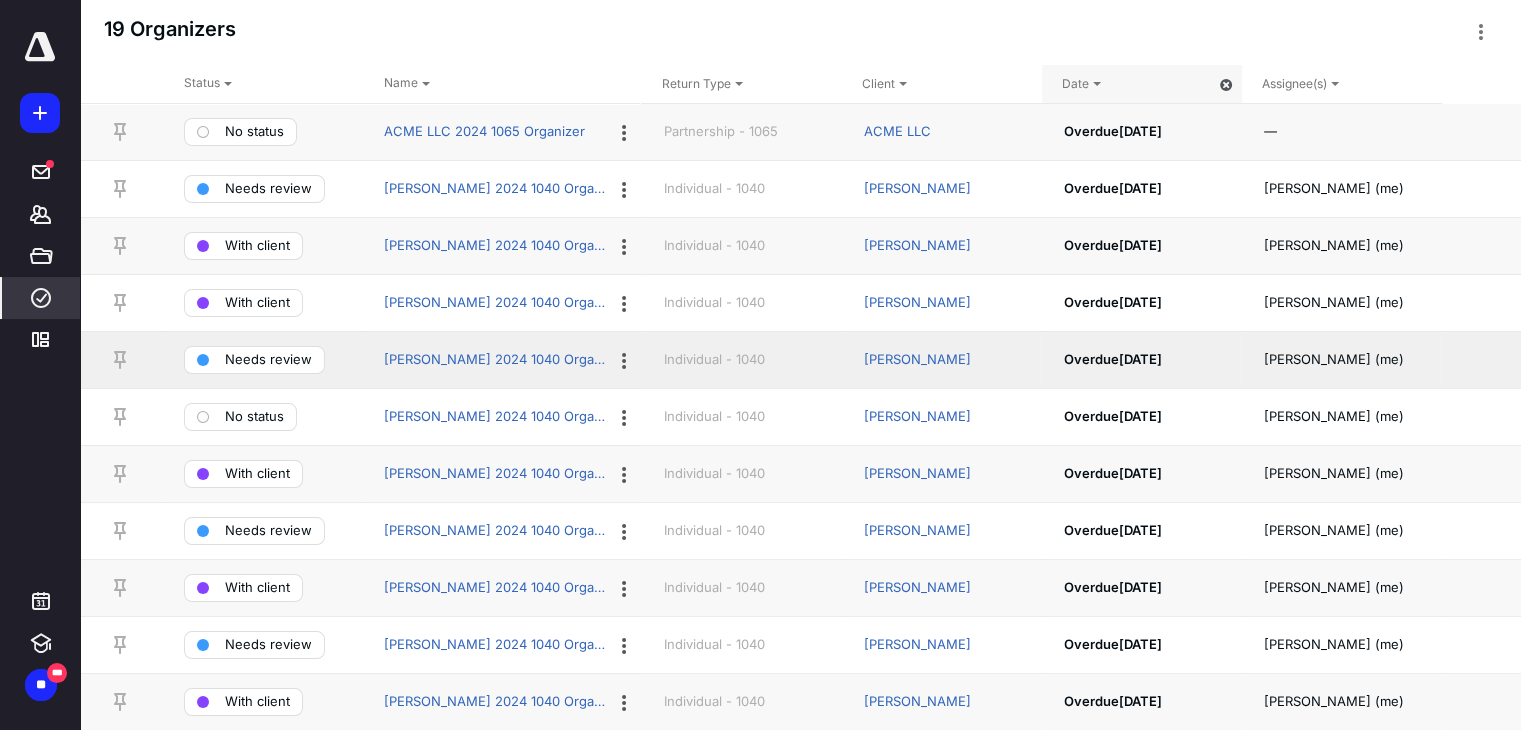 scroll, scrollTop: 477, scrollLeft: 0, axis: vertical 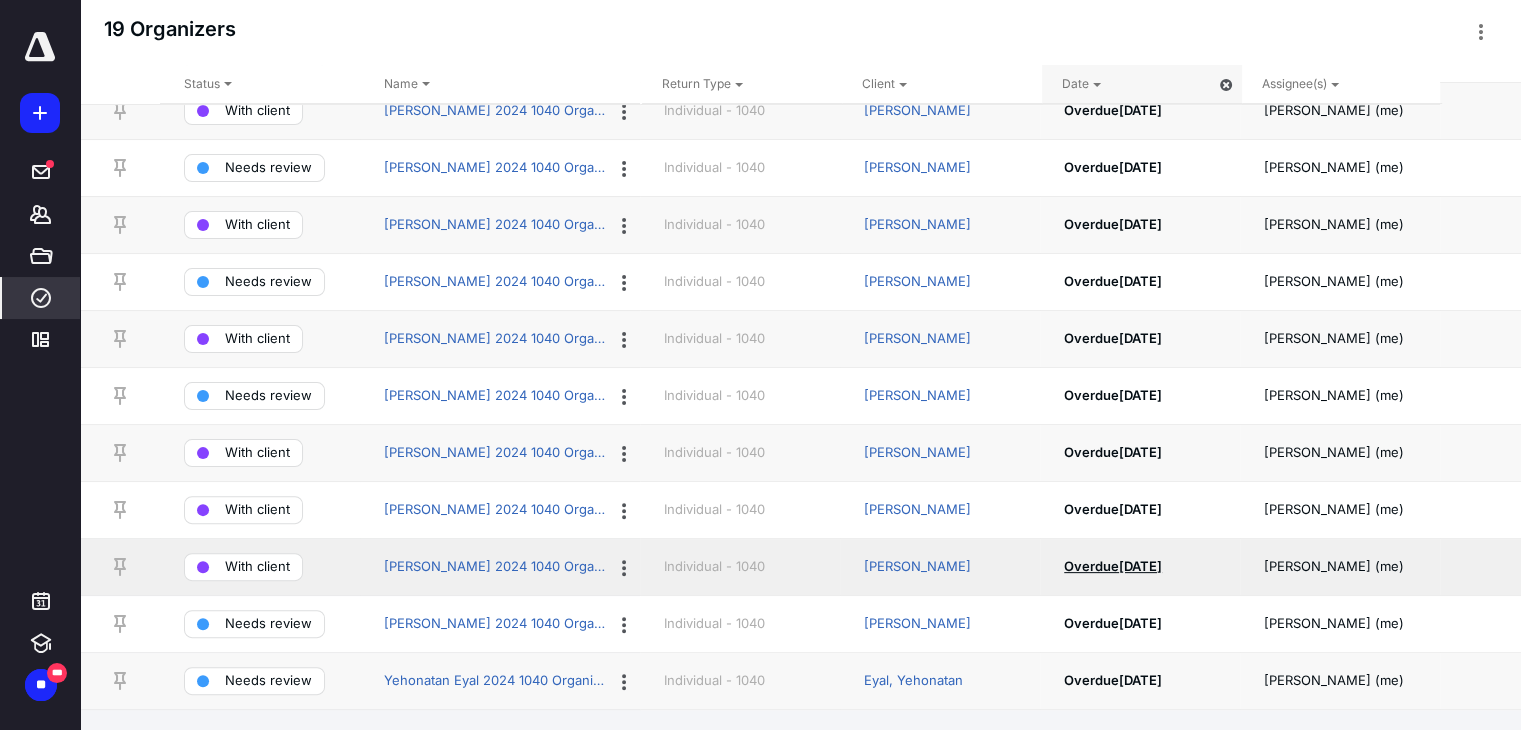 click on "Overdue  [DATE]" at bounding box center [1113, 566] 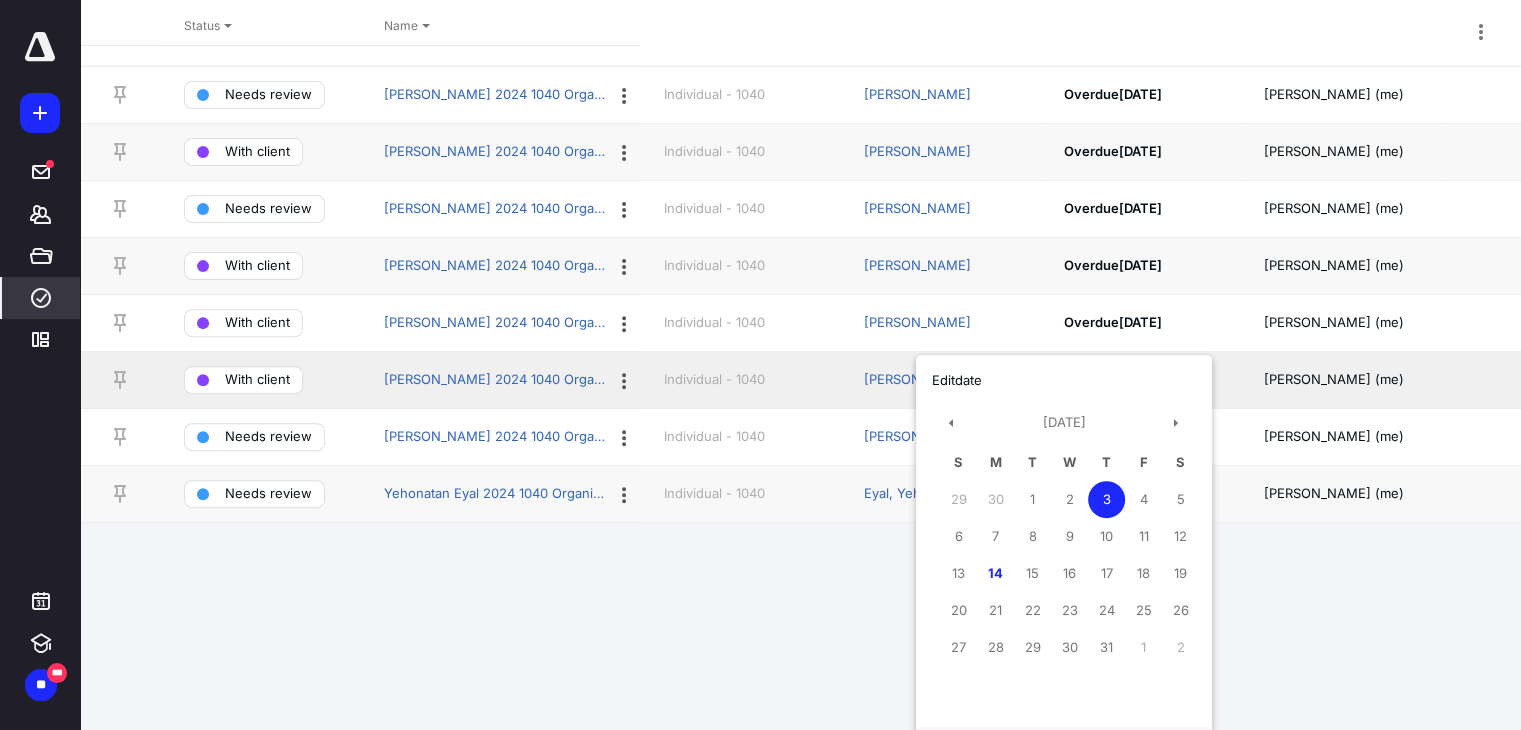 scroll, scrollTop: 677, scrollLeft: 0, axis: vertical 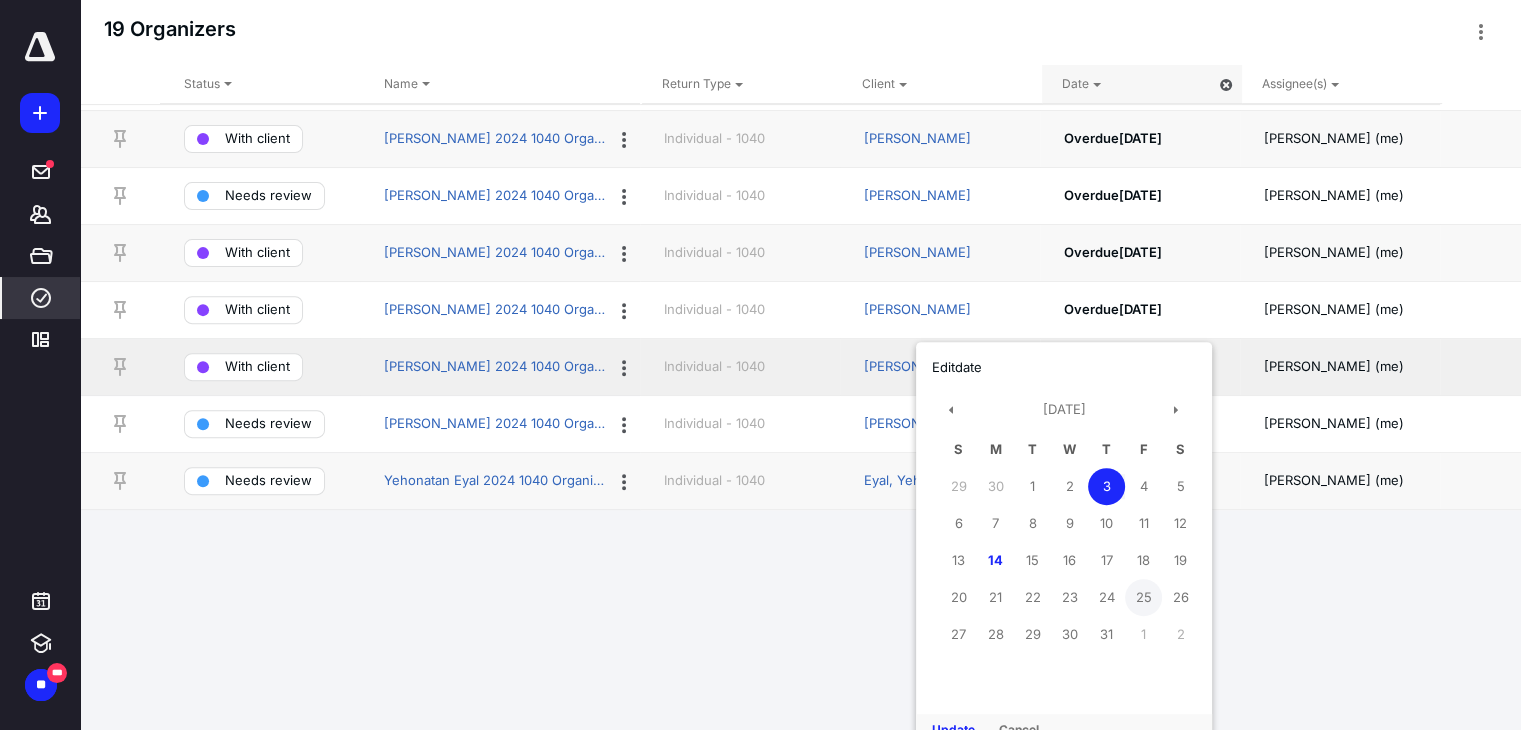 click on "25" at bounding box center (1143, 597) 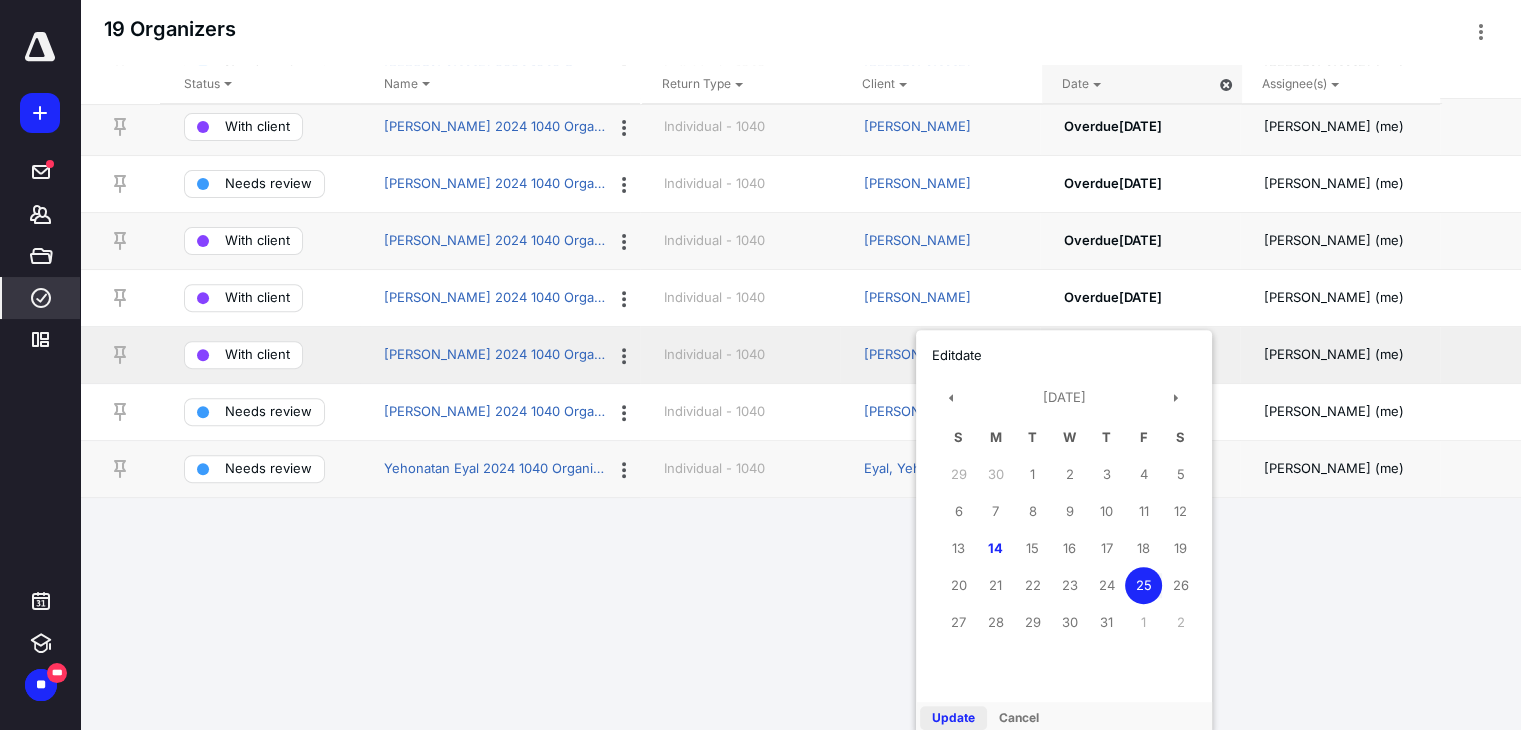 click on "Update" at bounding box center (953, 718) 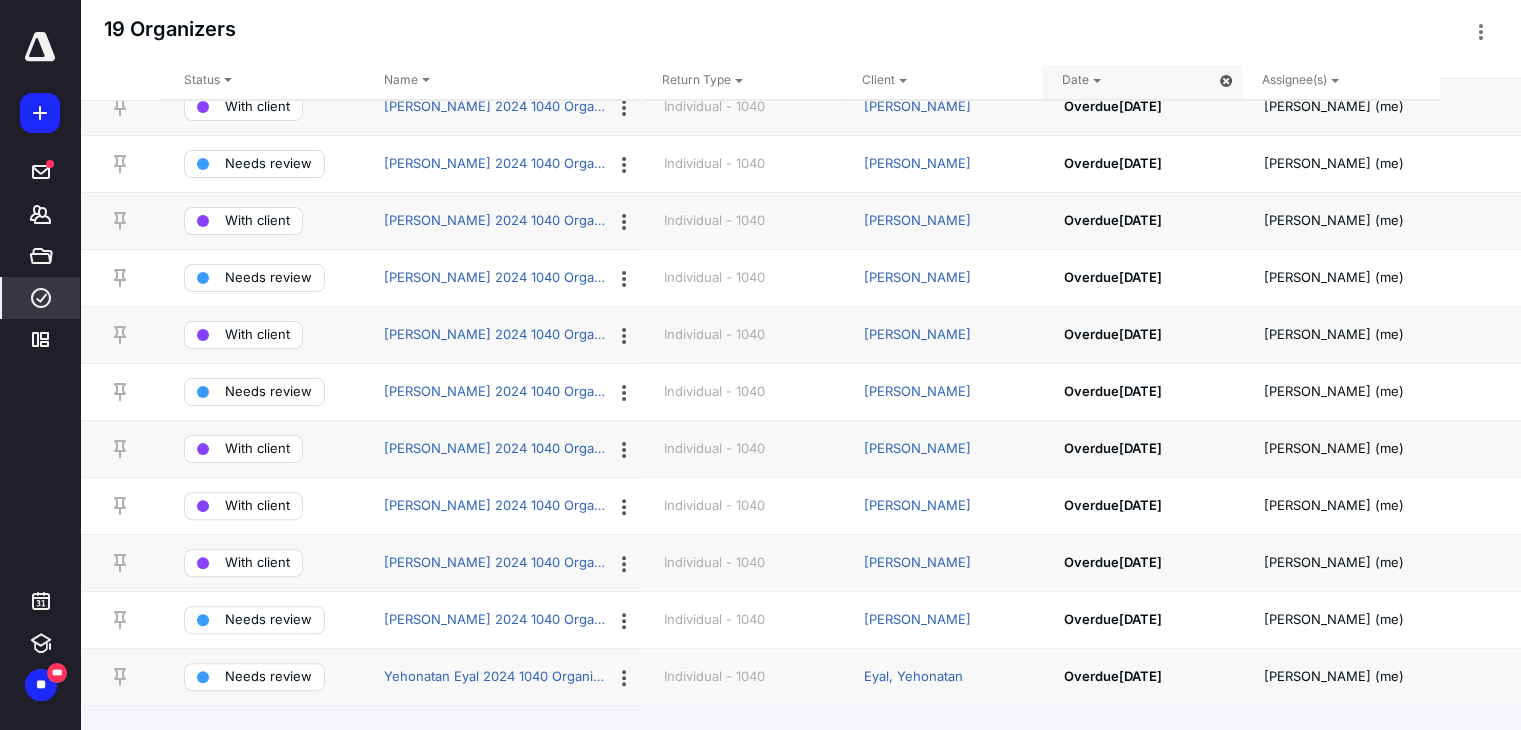 scroll, scrollTop: 477, scrollLeft: 0, axis: vertical 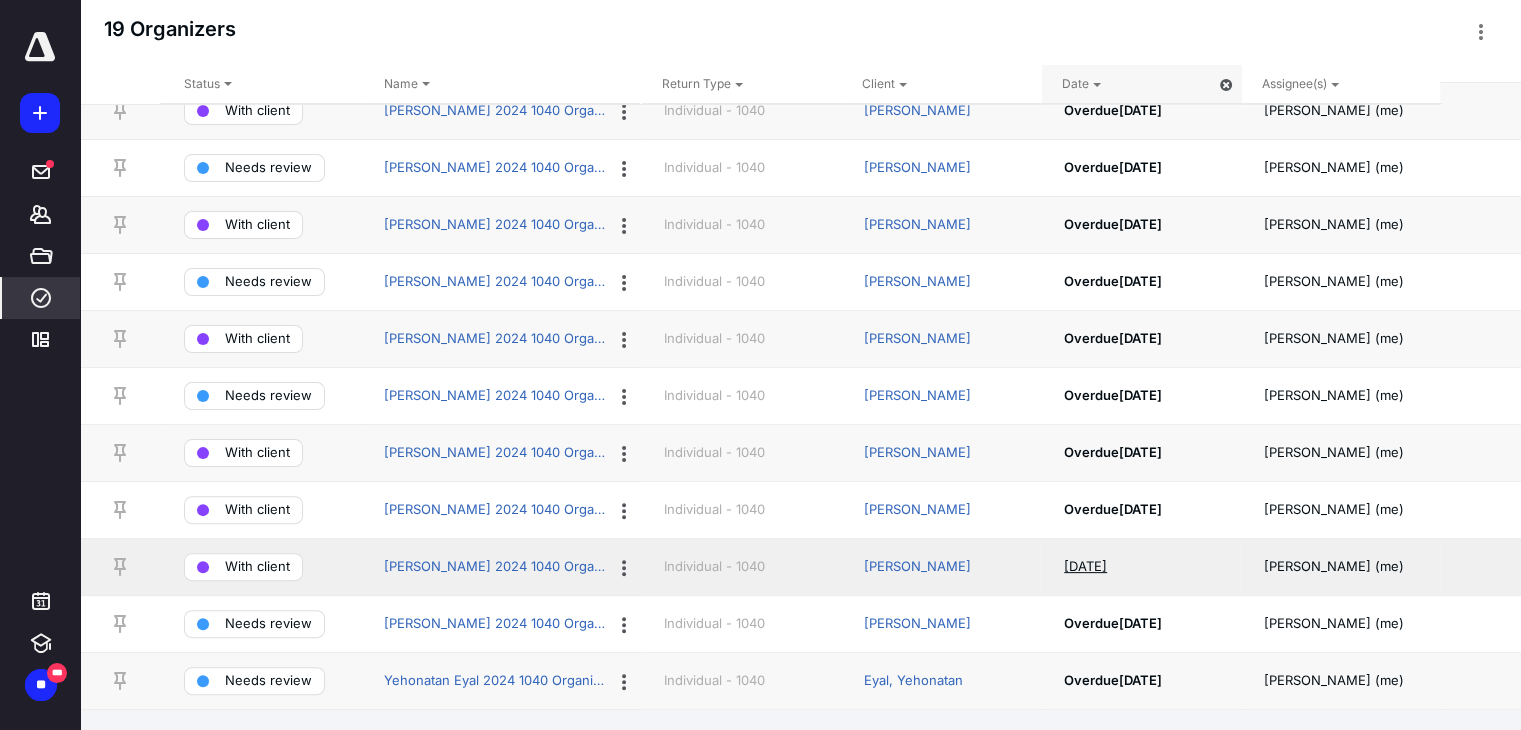 click on "[DATE]" at bounding box center (1152, 567) 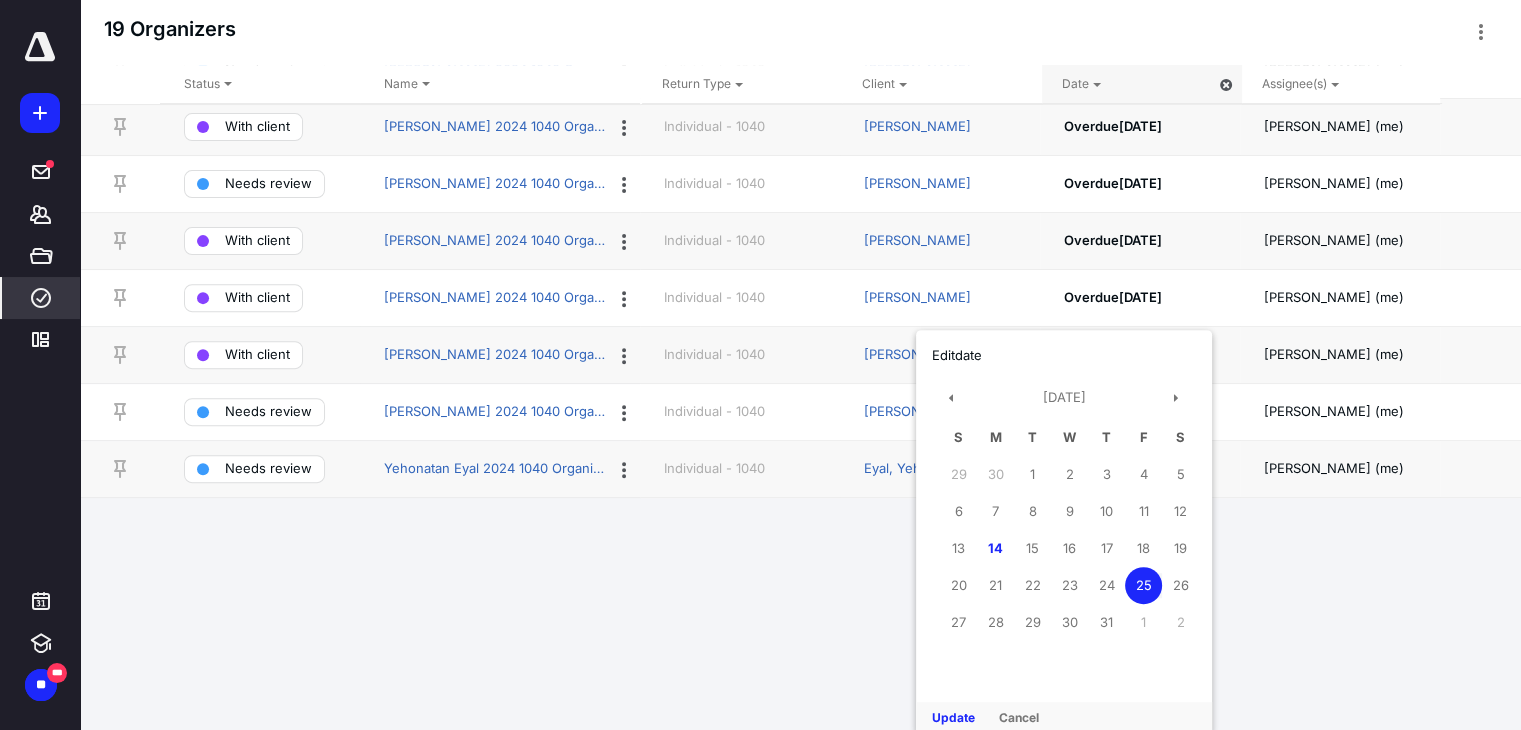 click on "**********" at bounding box center [760, -324] 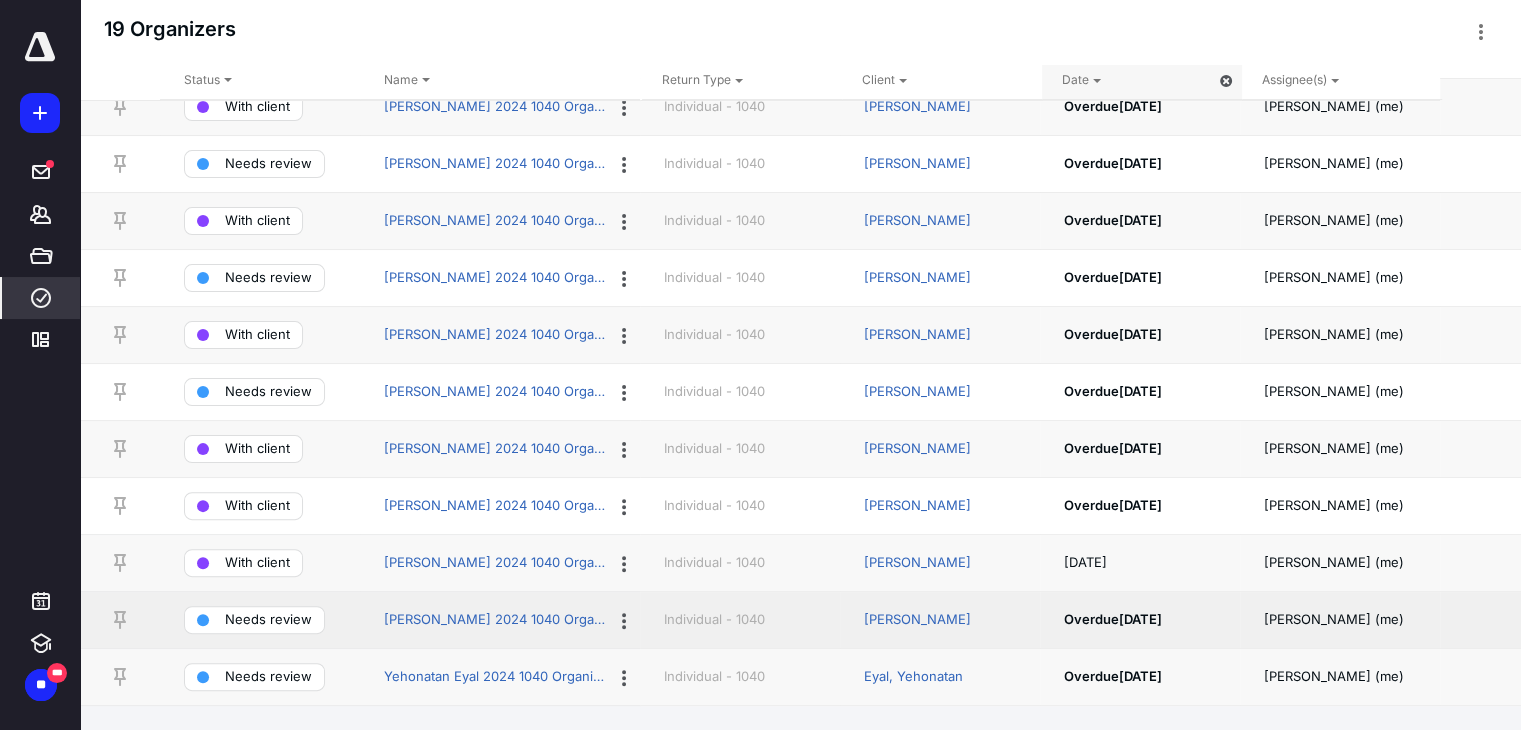 scroll, scrollTop: 477, scrollLeft: 0, axis: vertical 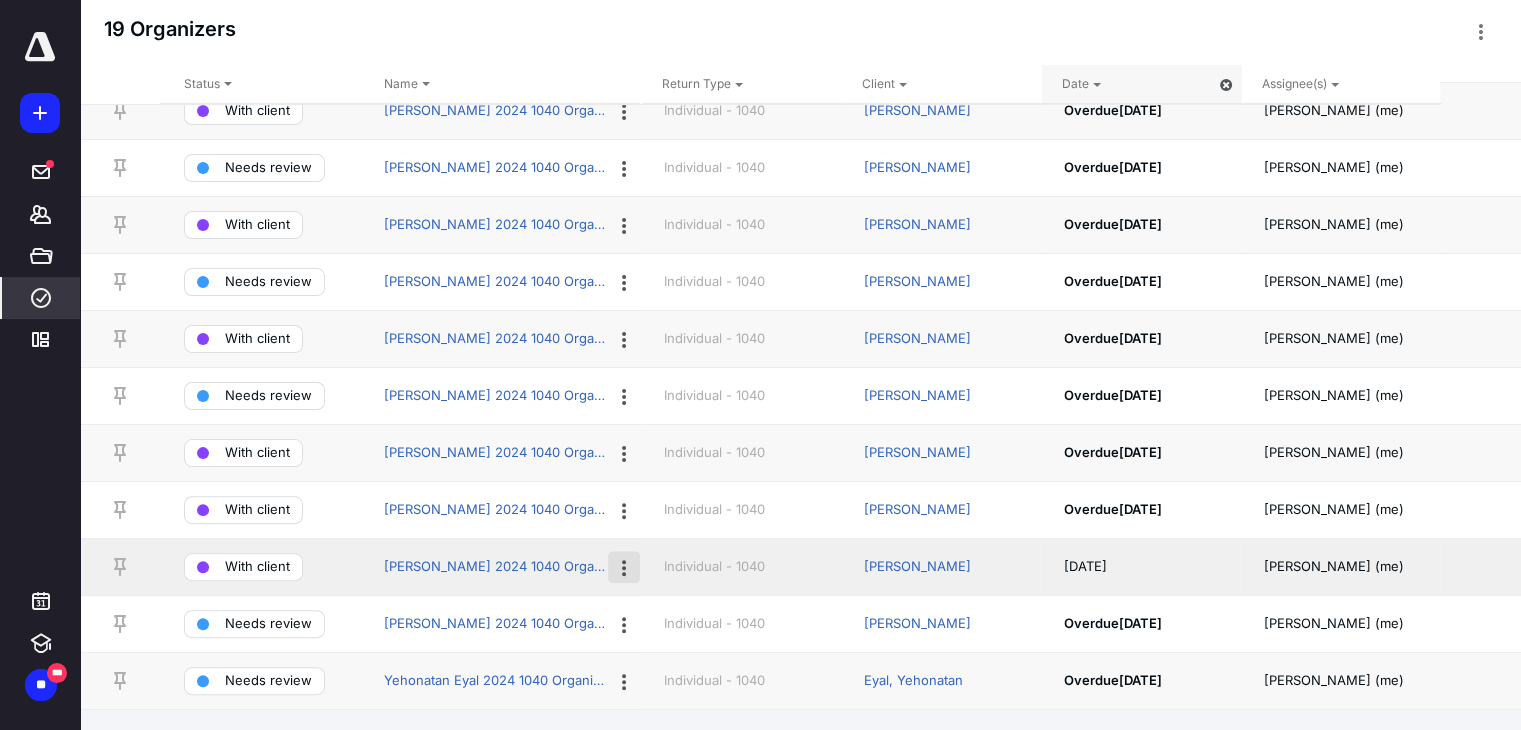 click at bounding box center [624, 567] 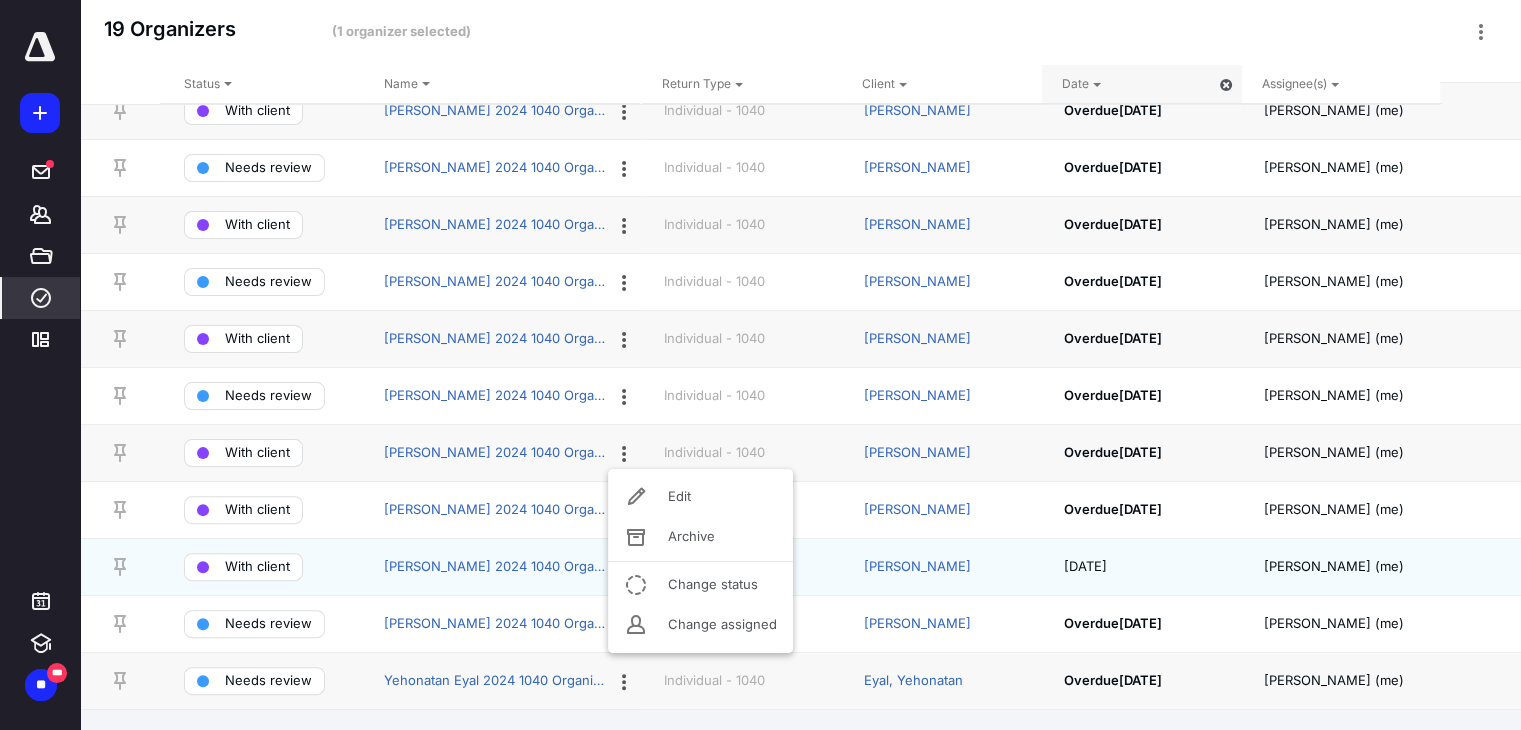 click on "[PERSON_NAME] 2024 1040 Organizer Edit Archive Change status Change assigned" at bounding box center [500, 567] 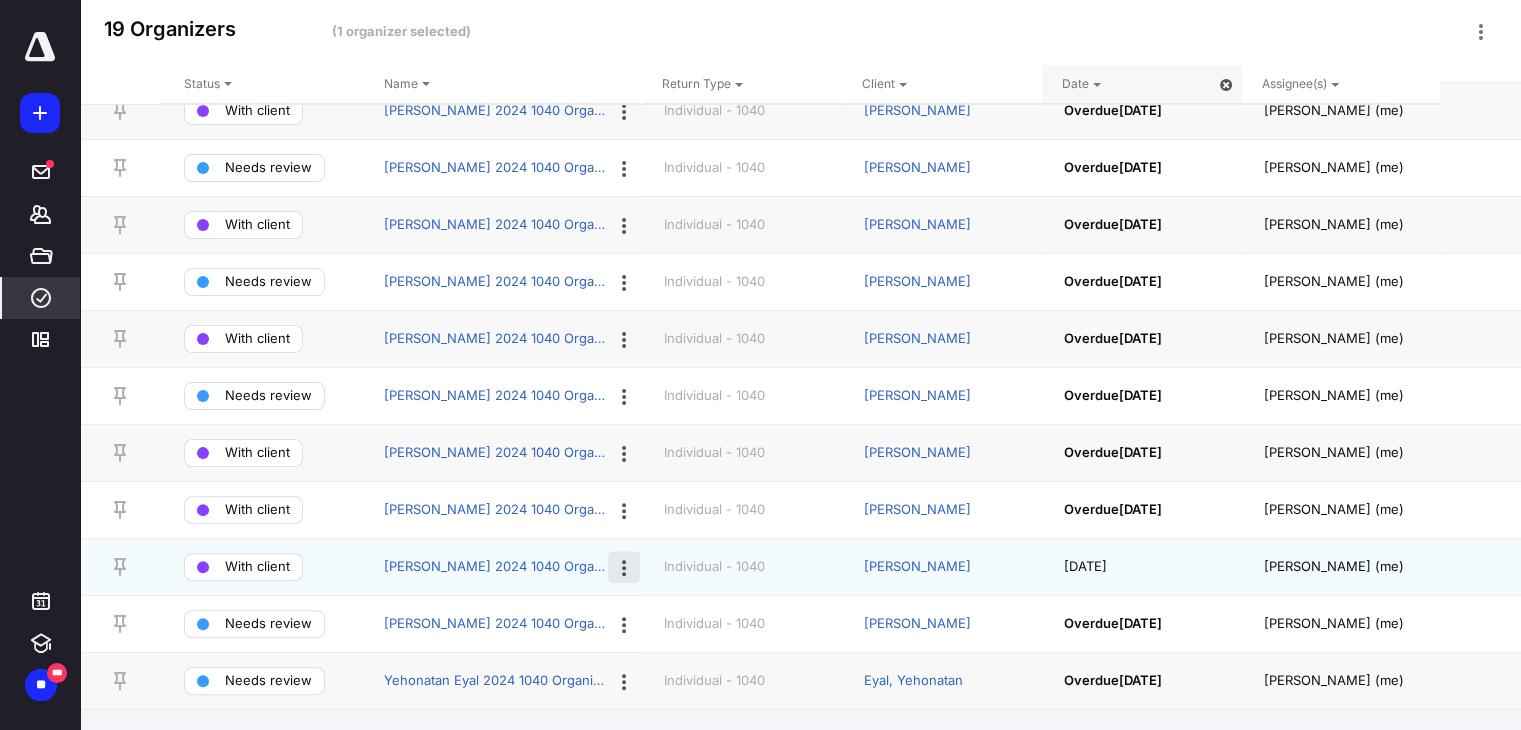 click at bounding box center (624, 567) 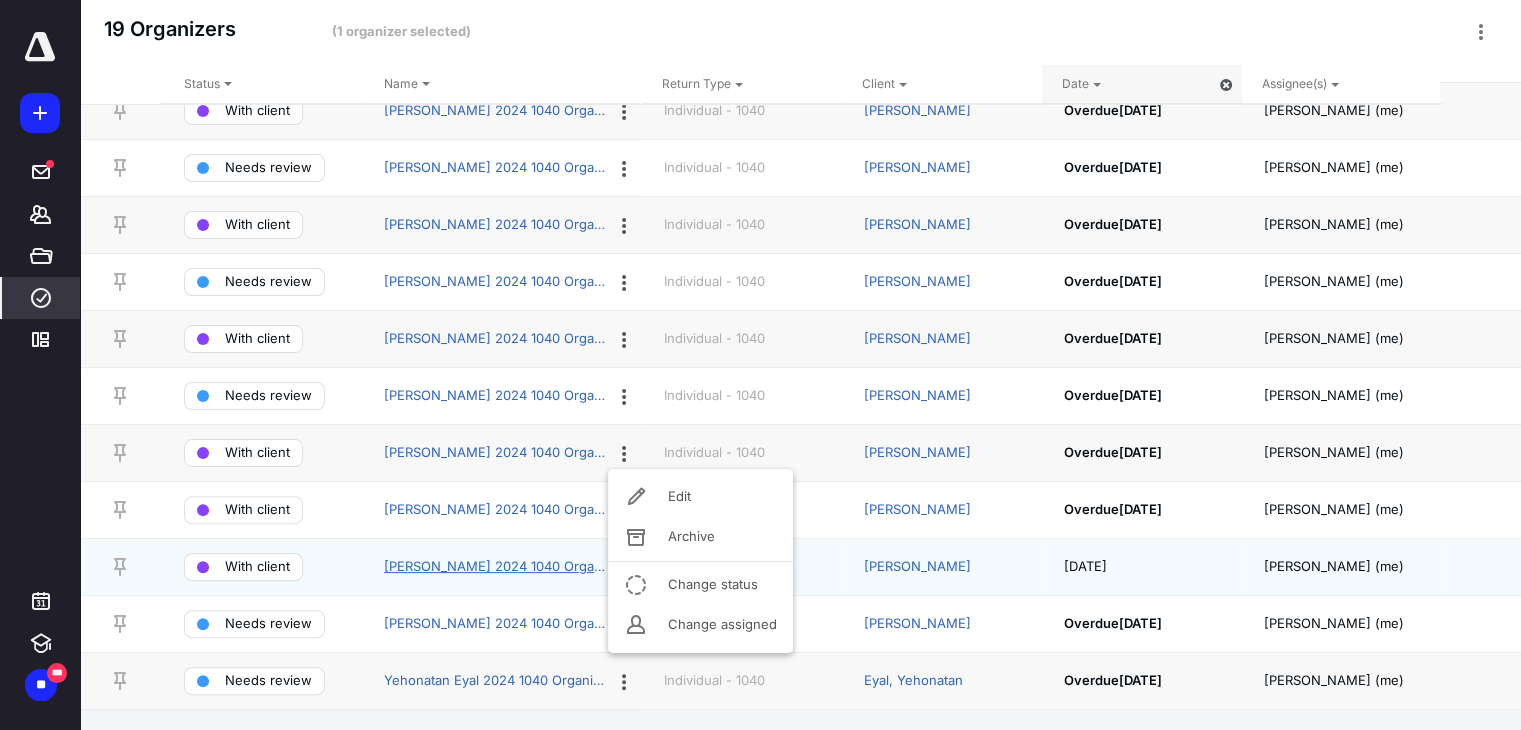 click on "[PERSON_NAME] 2024 1040 Organizer" at bounding box center (496, 567) 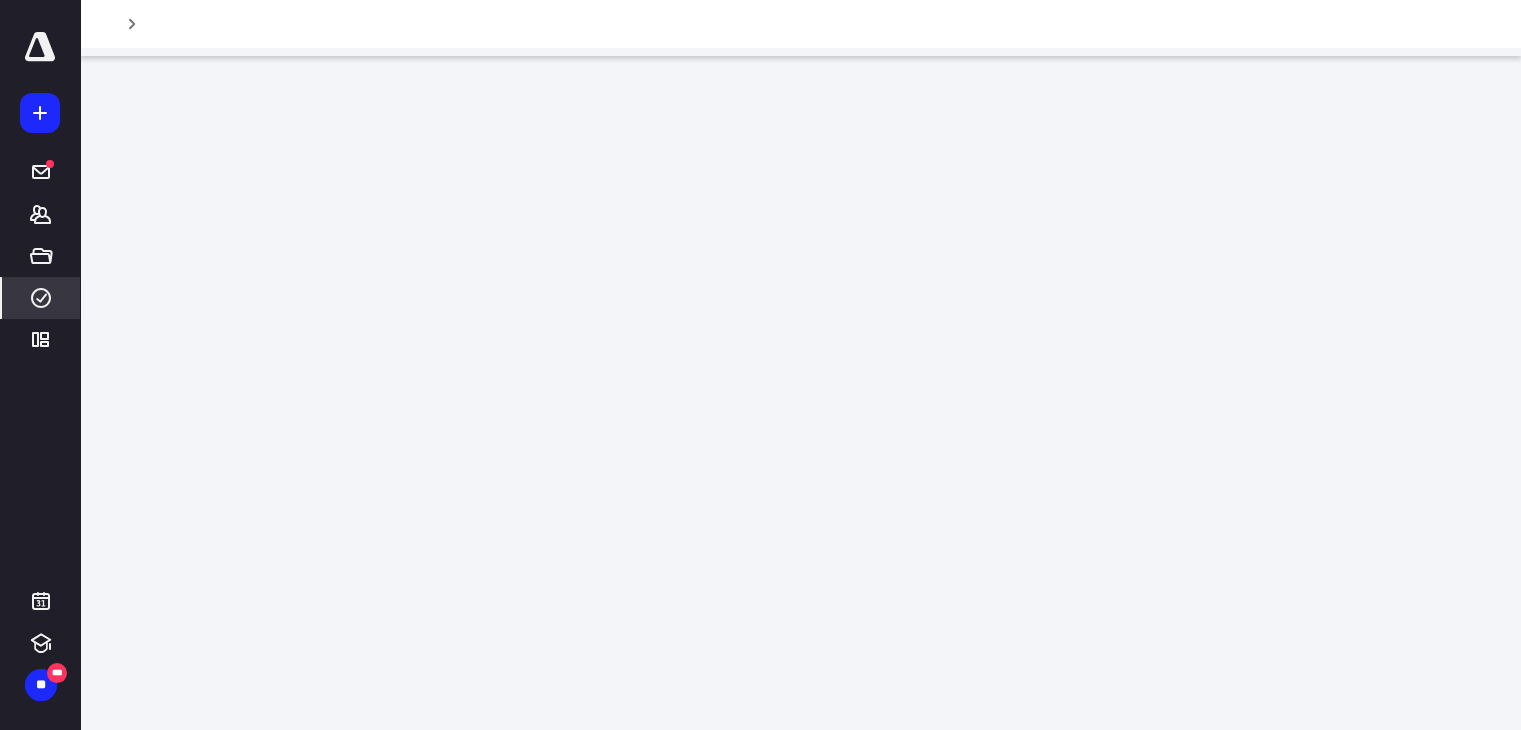 scroll, scrollTop: 0, scrollLeft: 0, axis: both 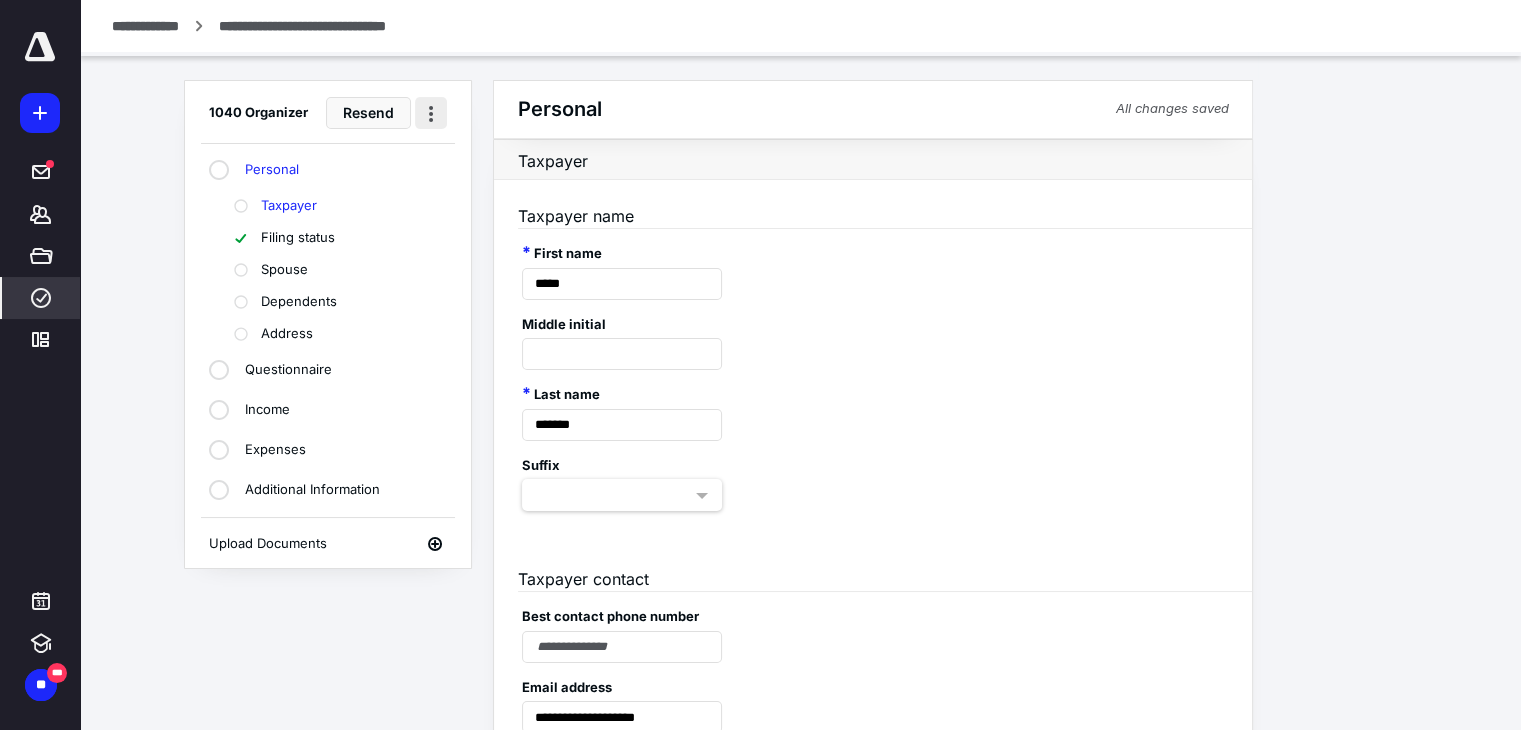 click at bounding box center [431, 113] 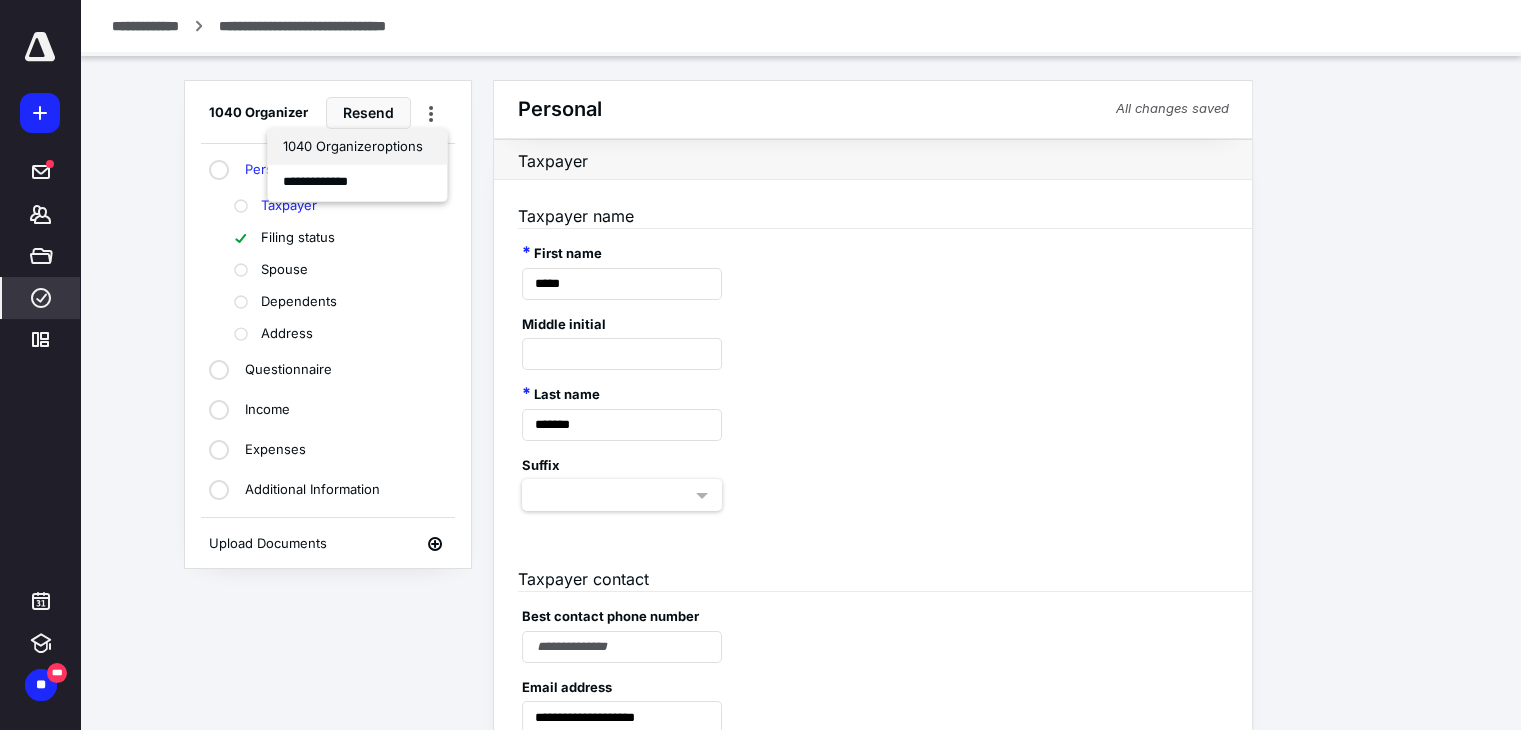 click on "1040 Organizer  options" at bounding box center (357, 147) 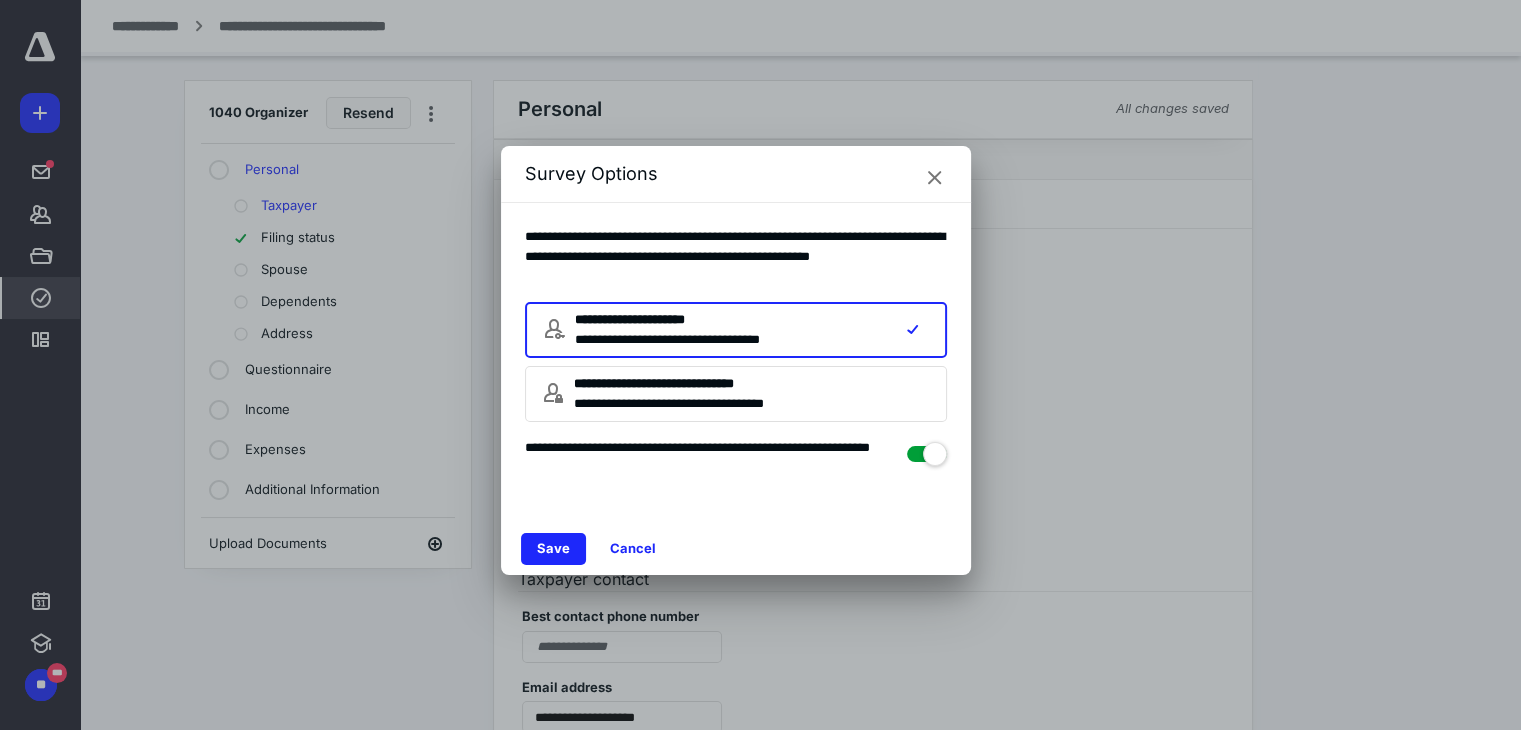click at bounding box center (935, 178) 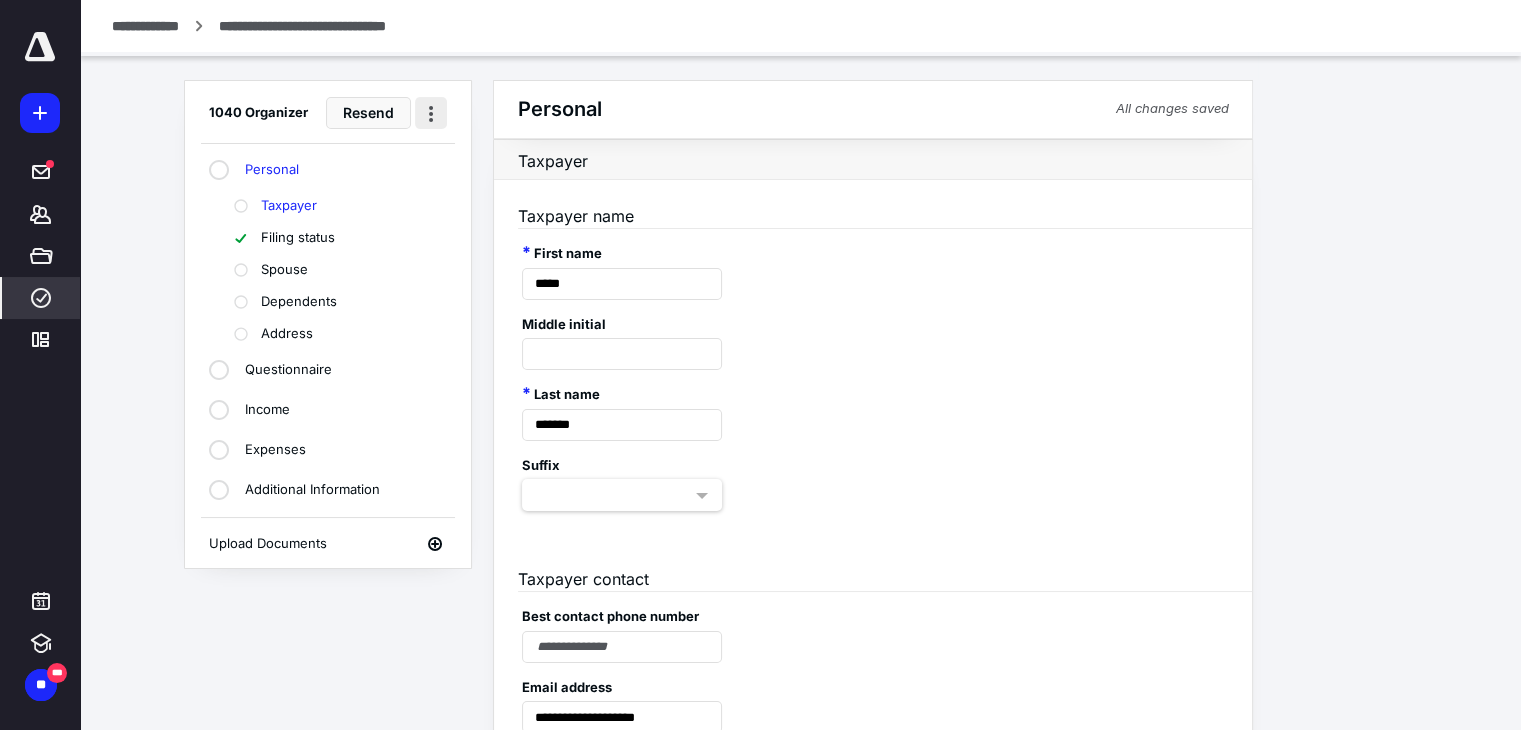 click at bounding box center (431, 113) 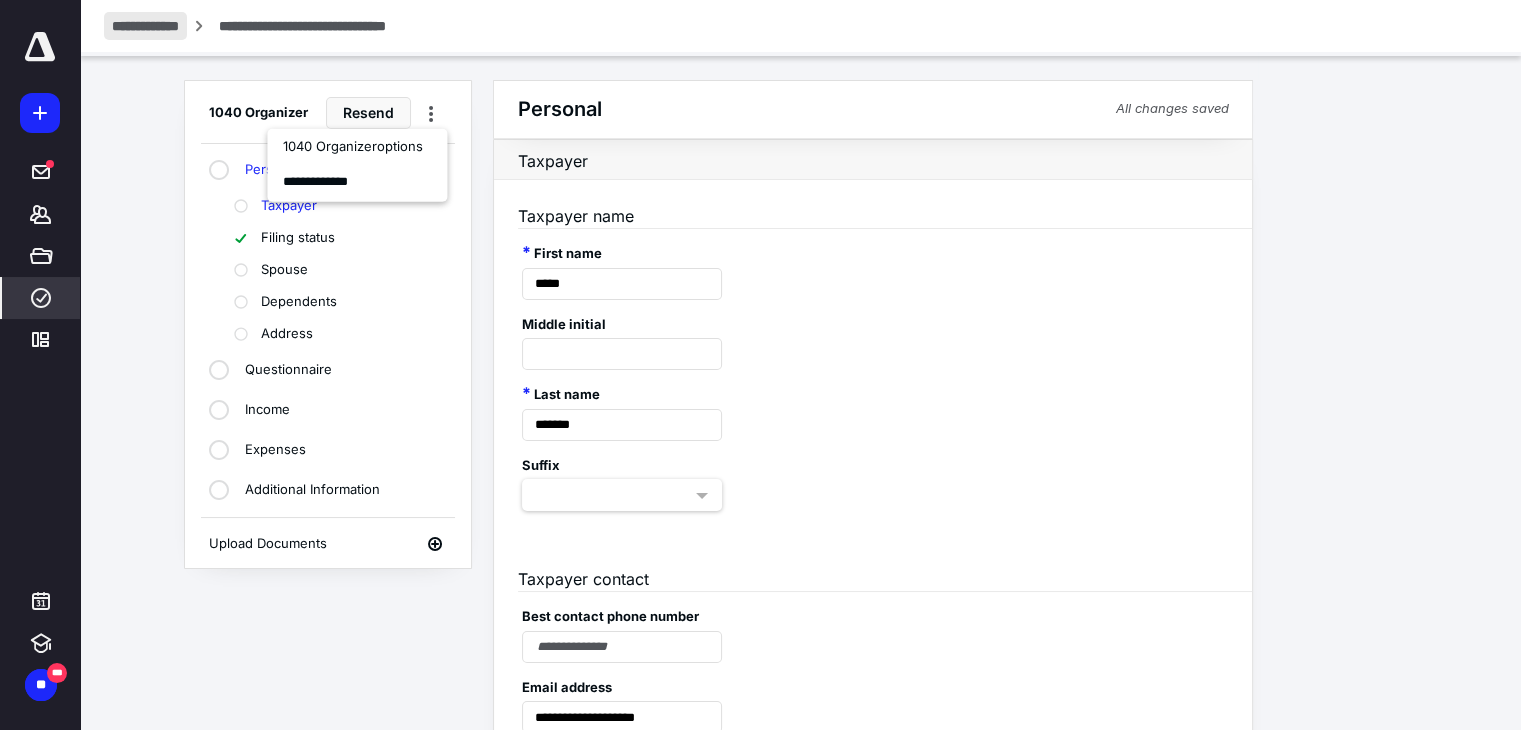 click on "**********" at bounding box center [145, 26] 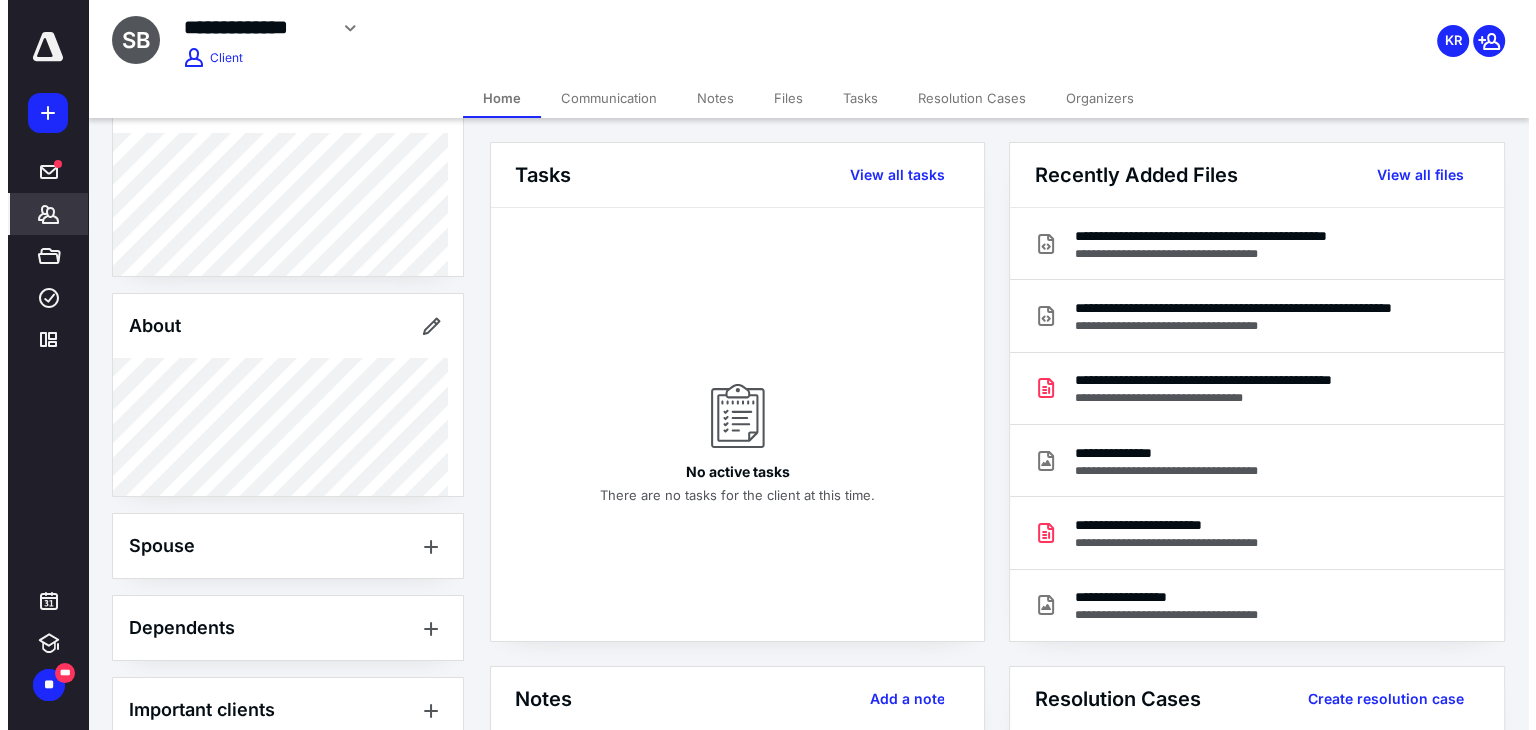 scroll, scrollTop: 332, scrollLeft: 0, axis: vertical 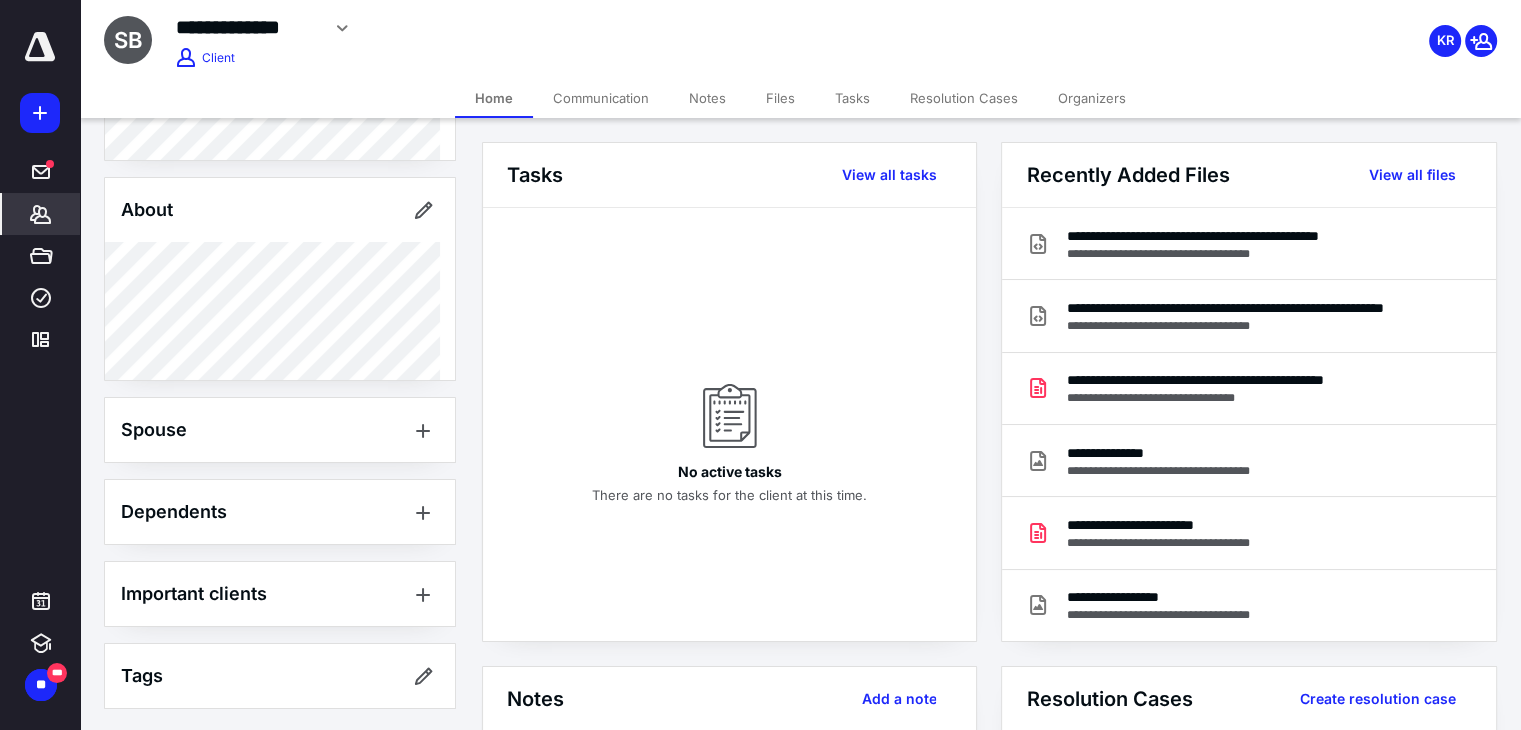click on "Tasks" at bounding box center (852, 98) 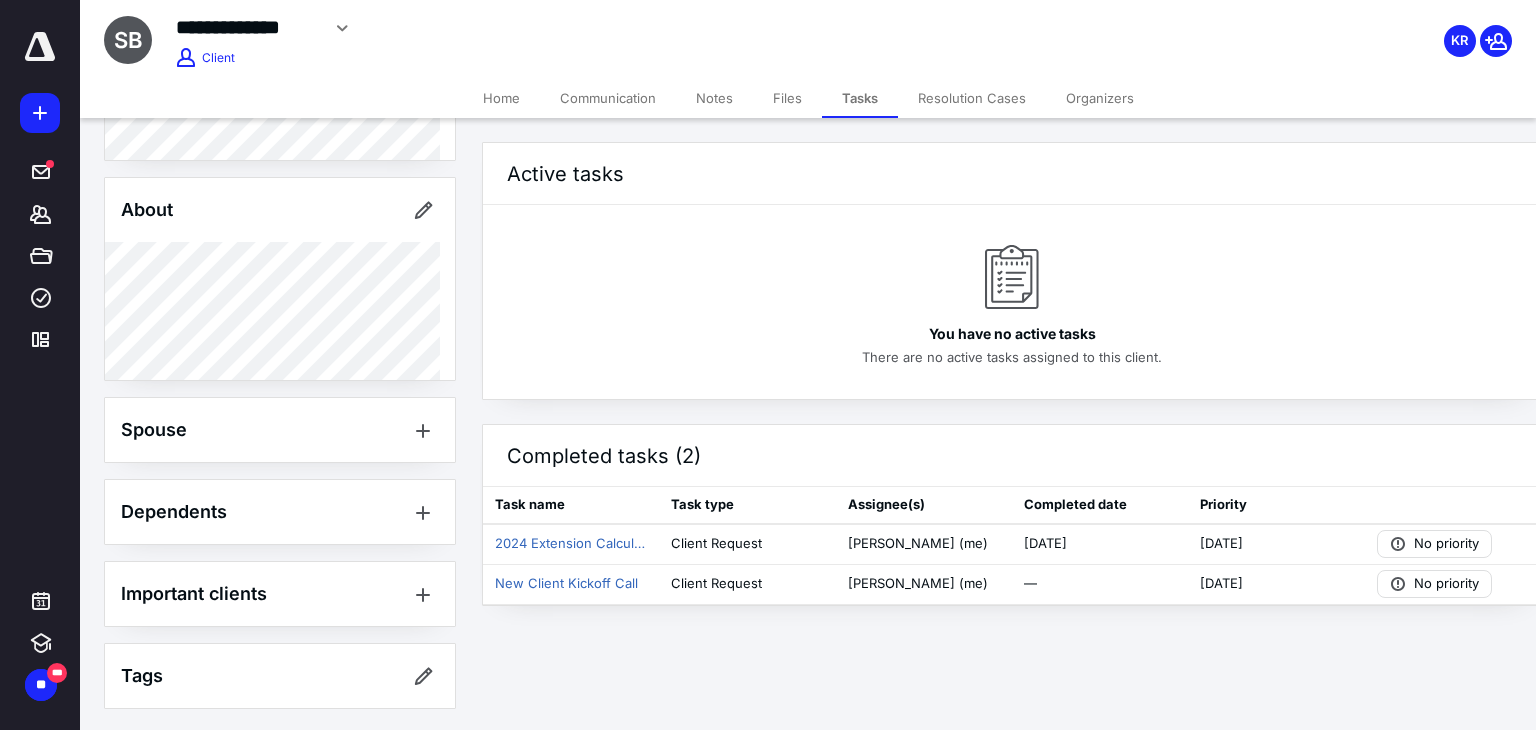 click on "Organizers" at bounding box center [1100, 98] 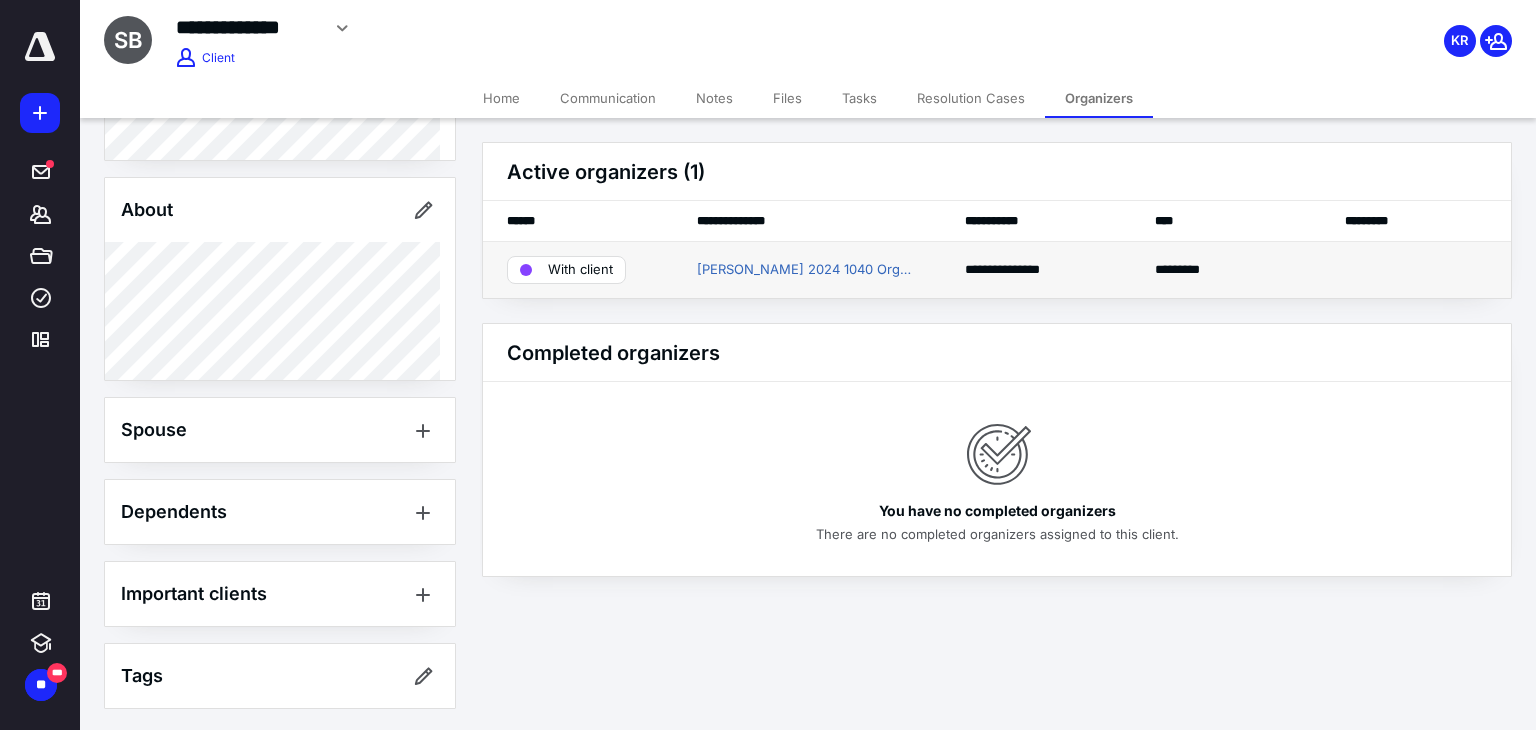 click on "With client" at bounding box center (580, 270) 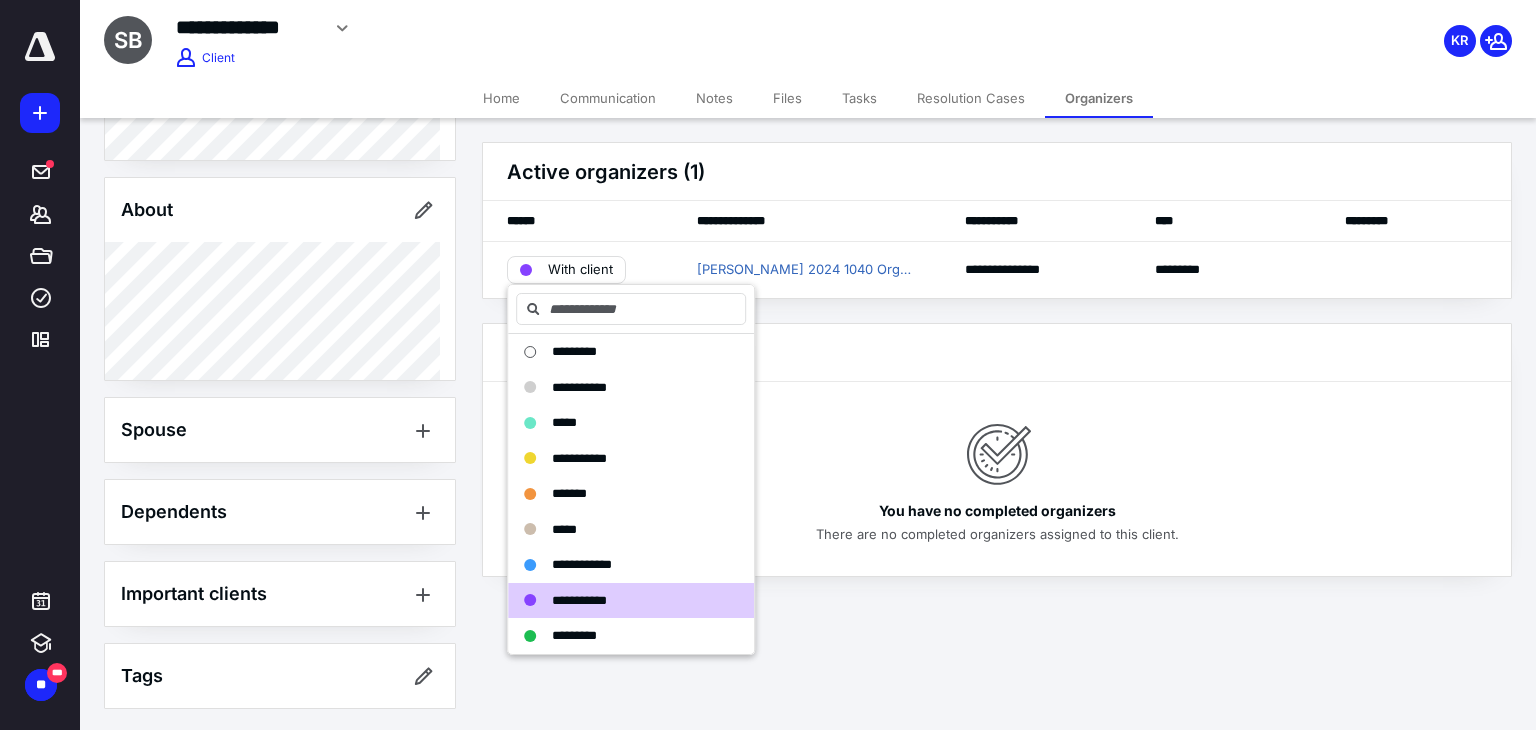 click on "**********" at bounding box center [606, 39] 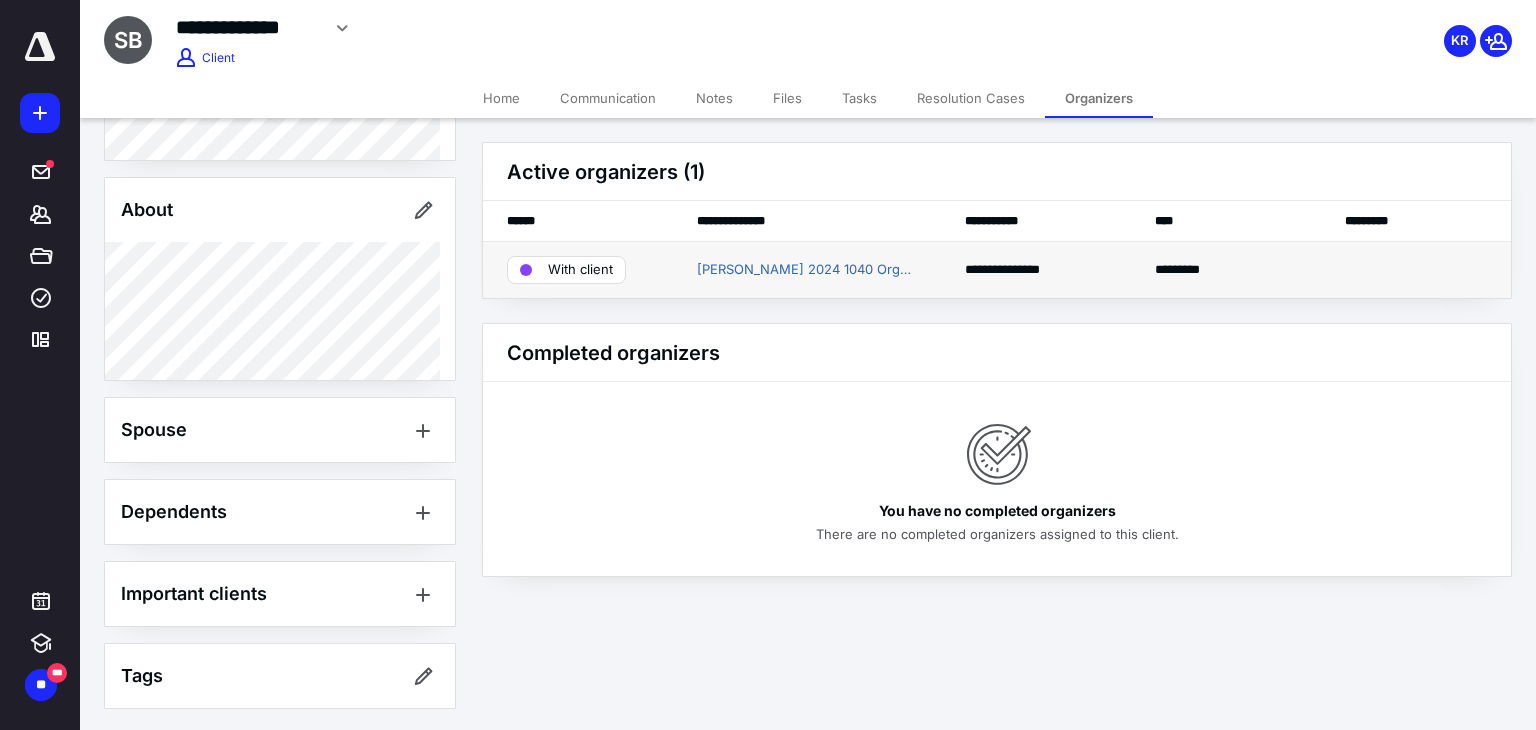 drag, startPoint x: 833, startPoint y: 272, endPoint x: 1180, endPoint y: 273, distance: 347.00143 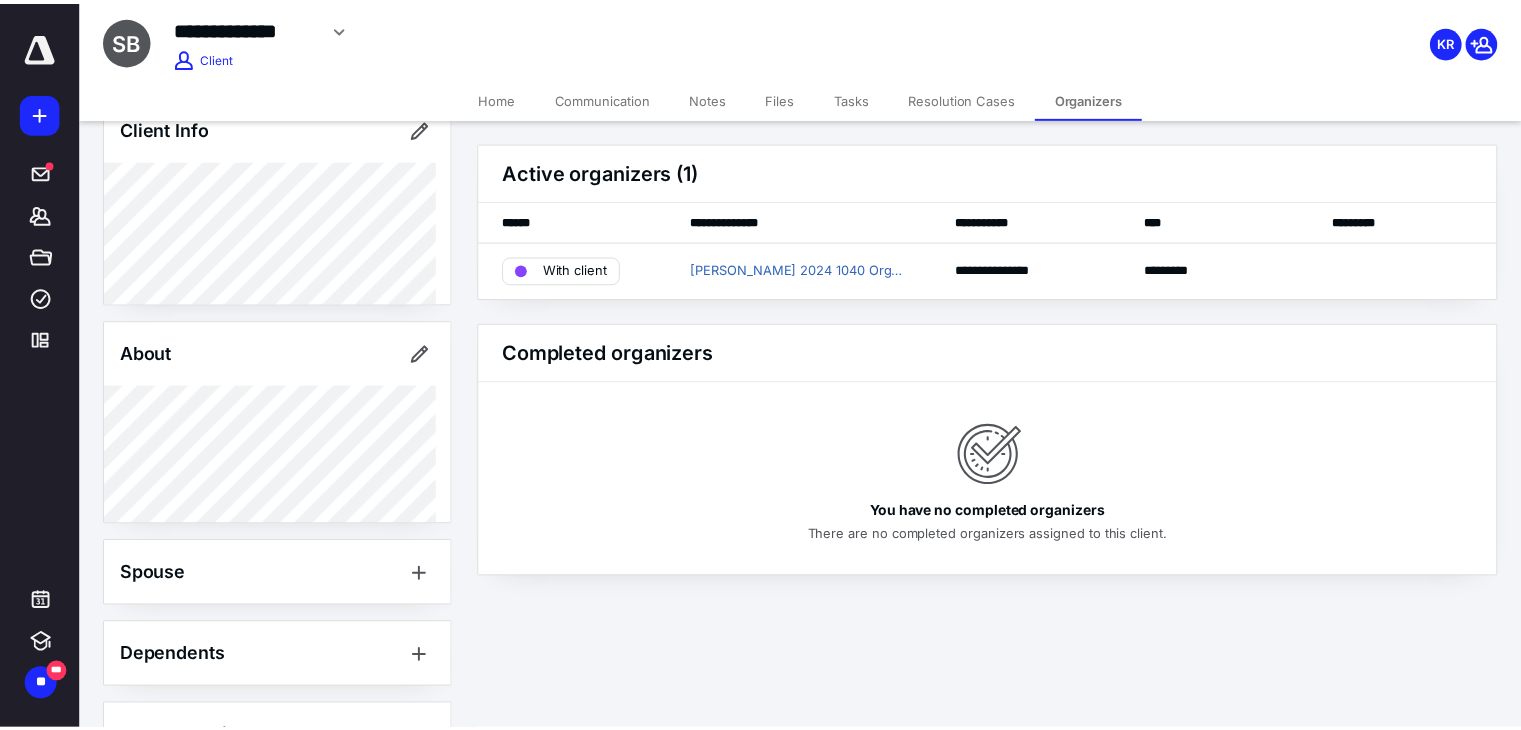 scroll, scrollTop: 0, scrollLeft: 0, axis: both 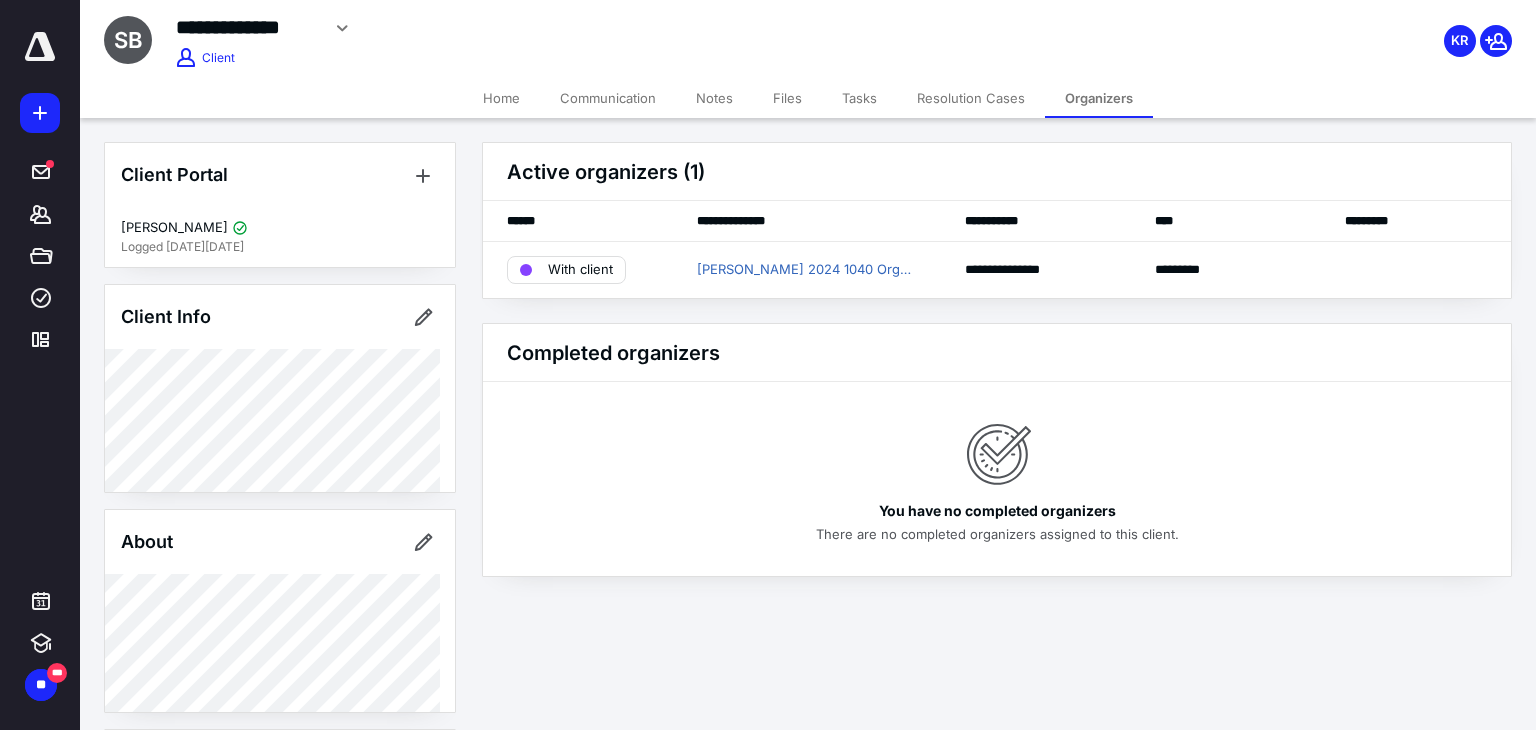 click on "Home" at bounding box center [501, 98] 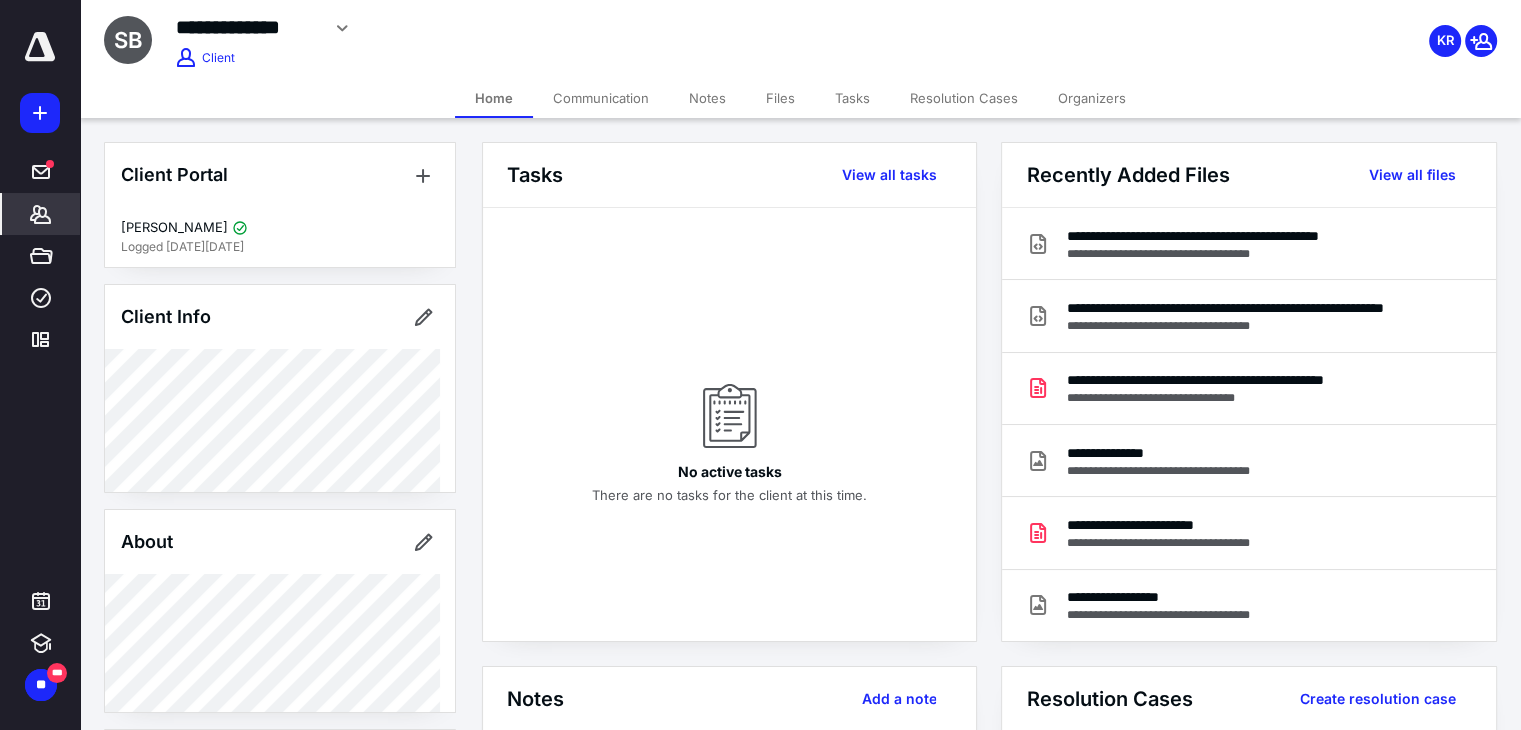 click on "Organizers" at bounding box center (1092, 98) 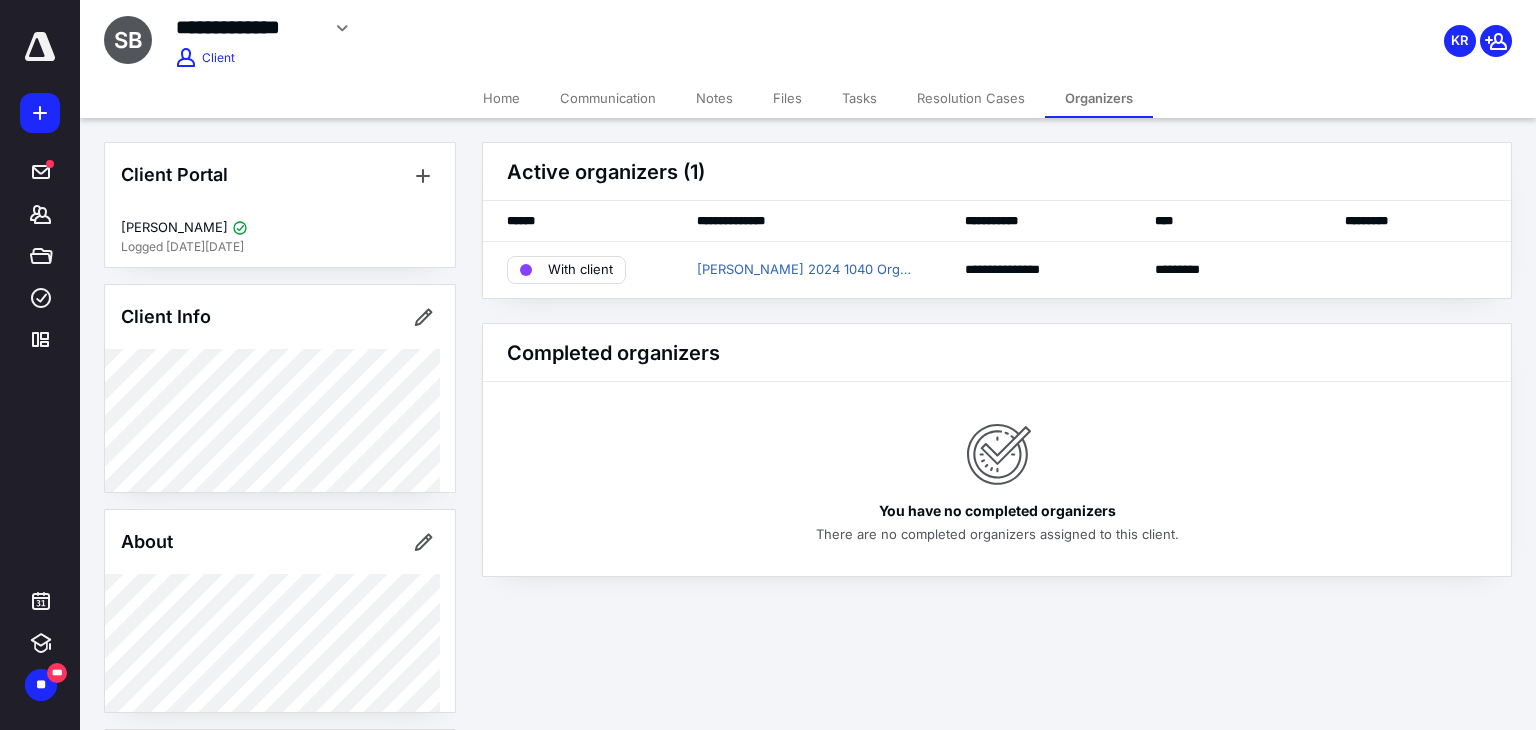 click on "Tasks" at bounding box center (859, 98) 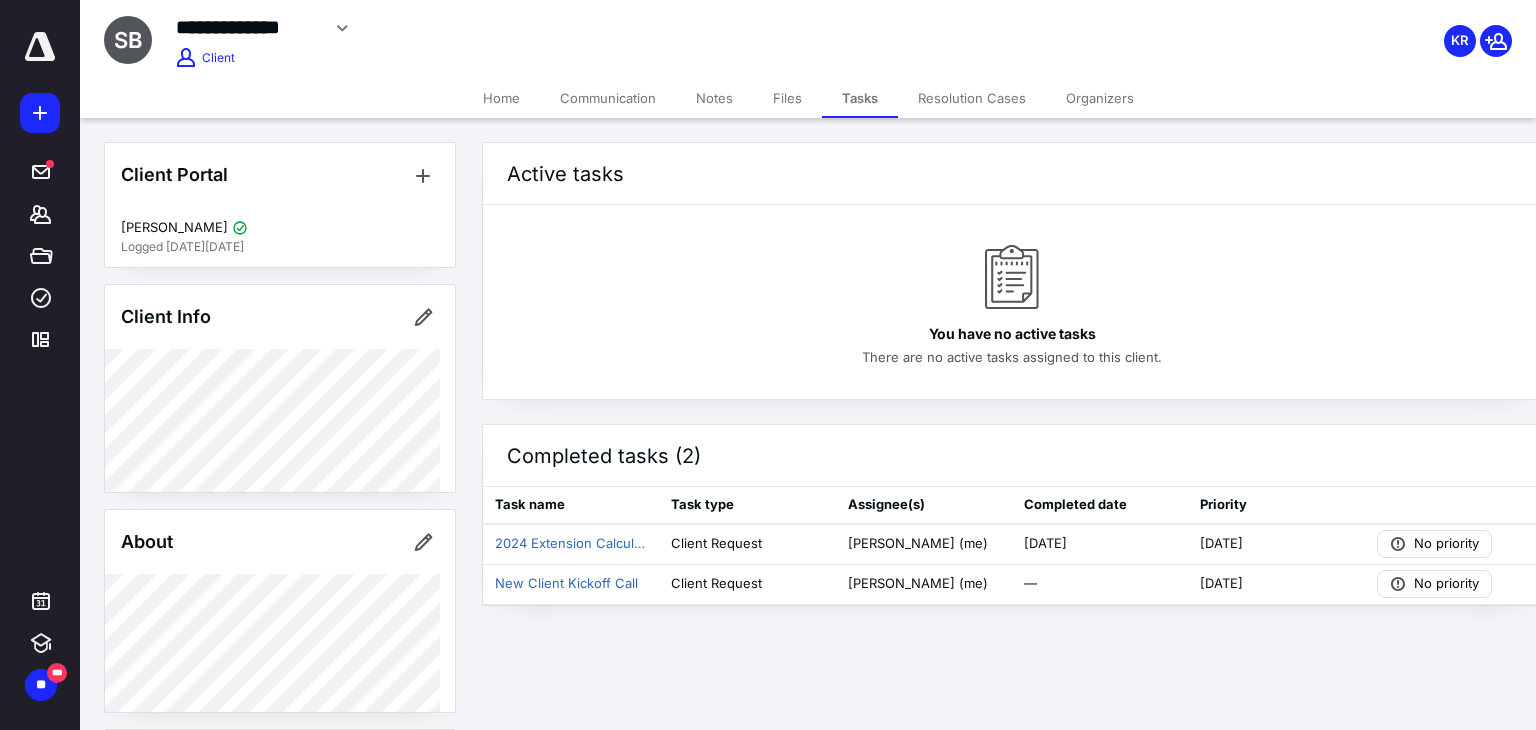 click on "Files" at bounding box center (787, 98) 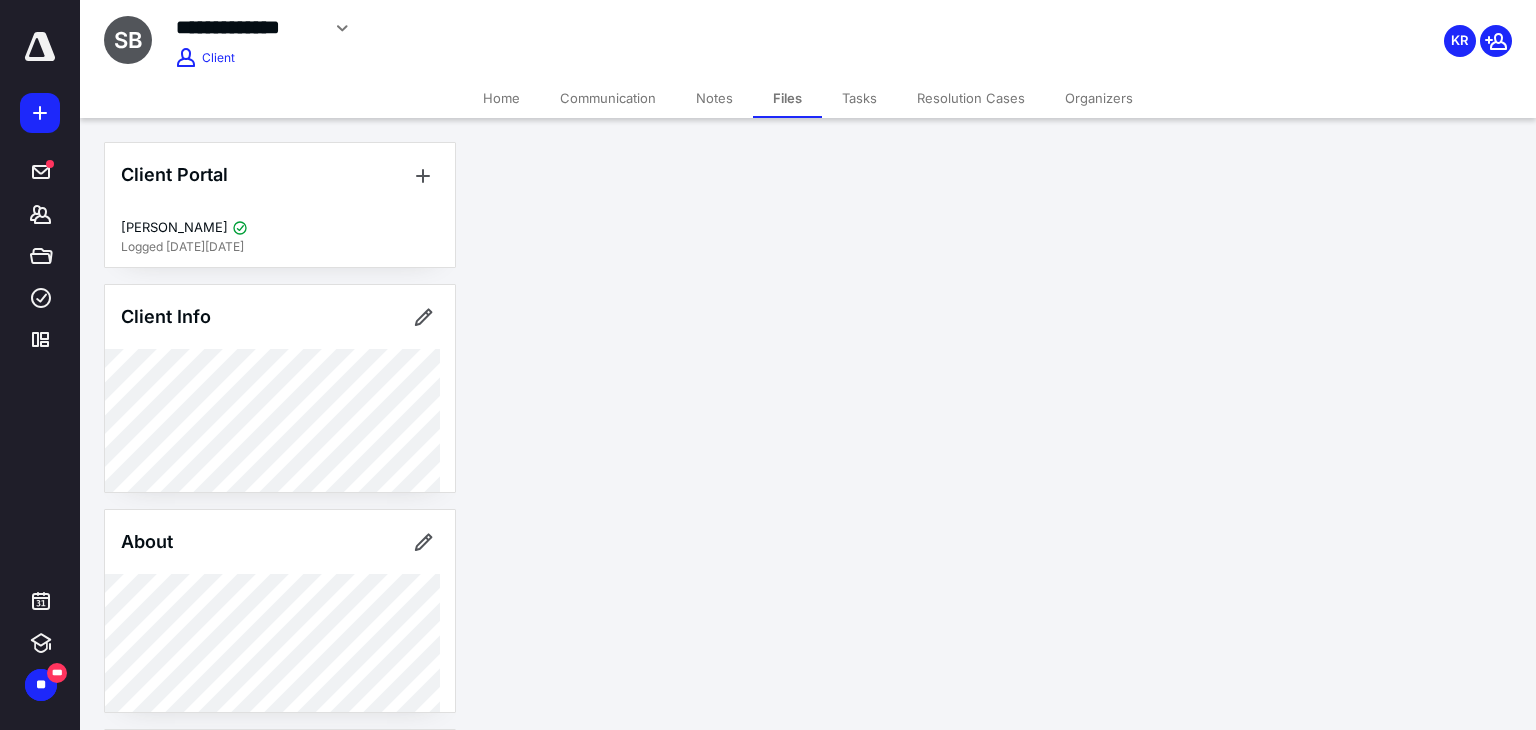 click on "Notes" at bounding box center (714, 98) 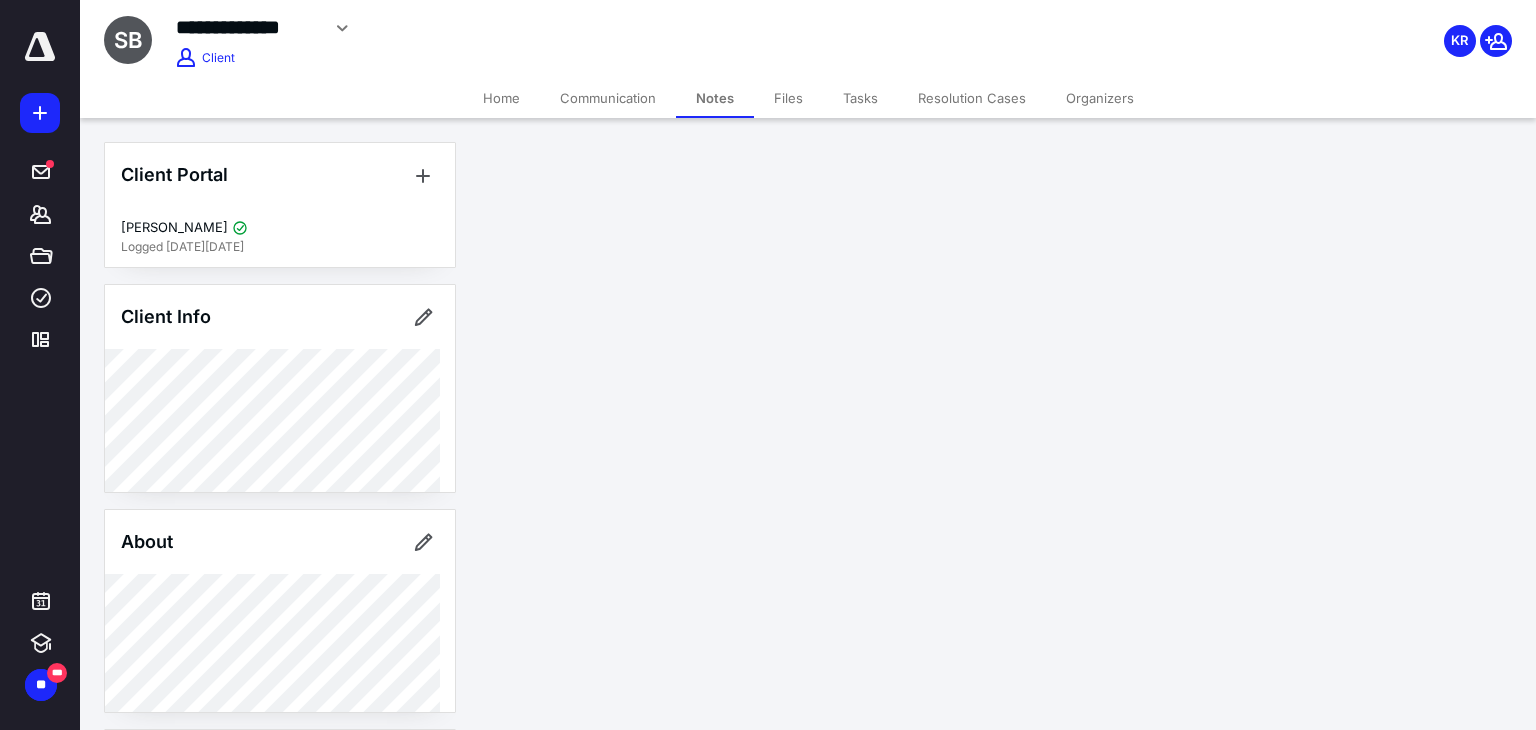 click on "Communication" at bounding box center [608, 98] 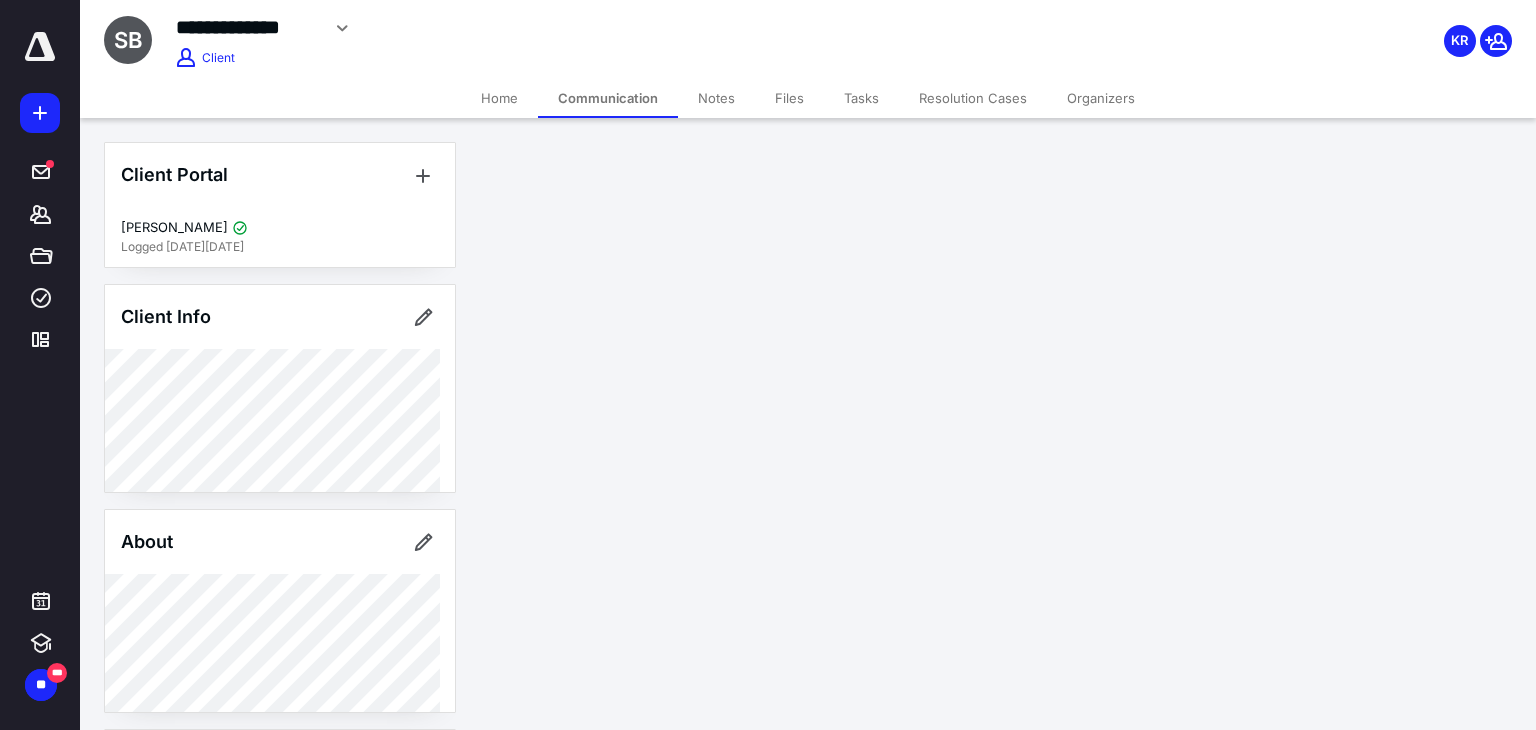 click on "Home" at bounding box center [499, 98] 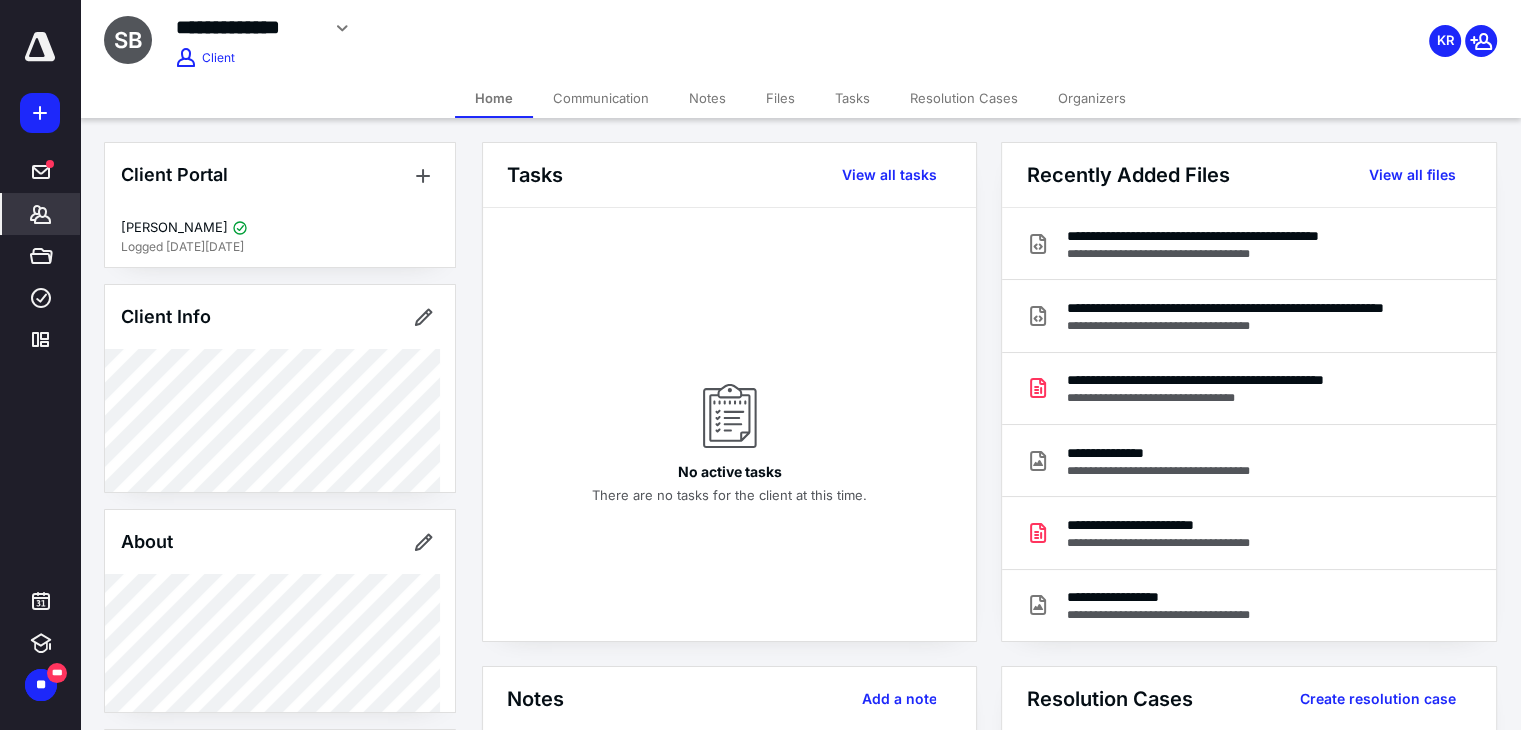 click on "*******" at bounding box center (41, 214) 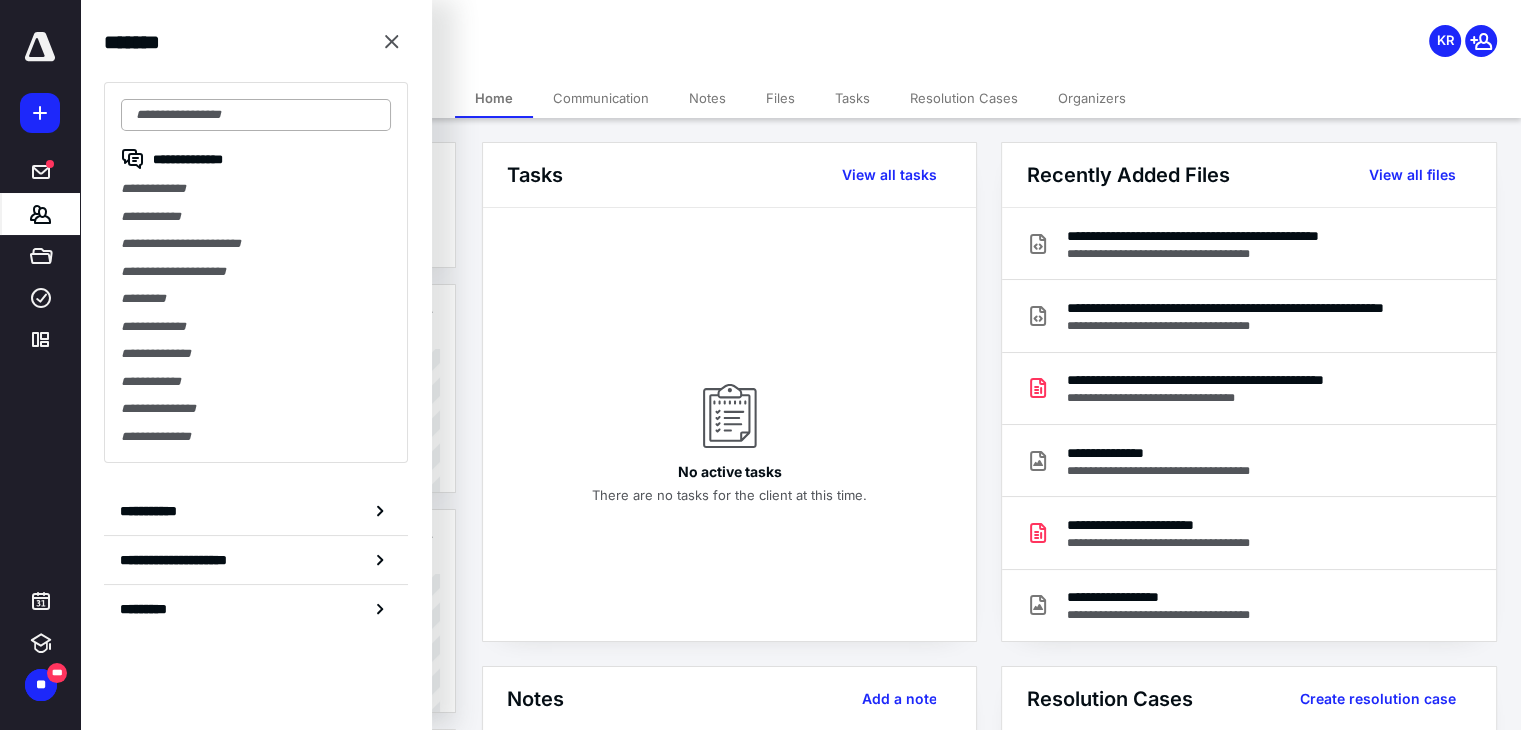 click at bounding box center [256, 115] 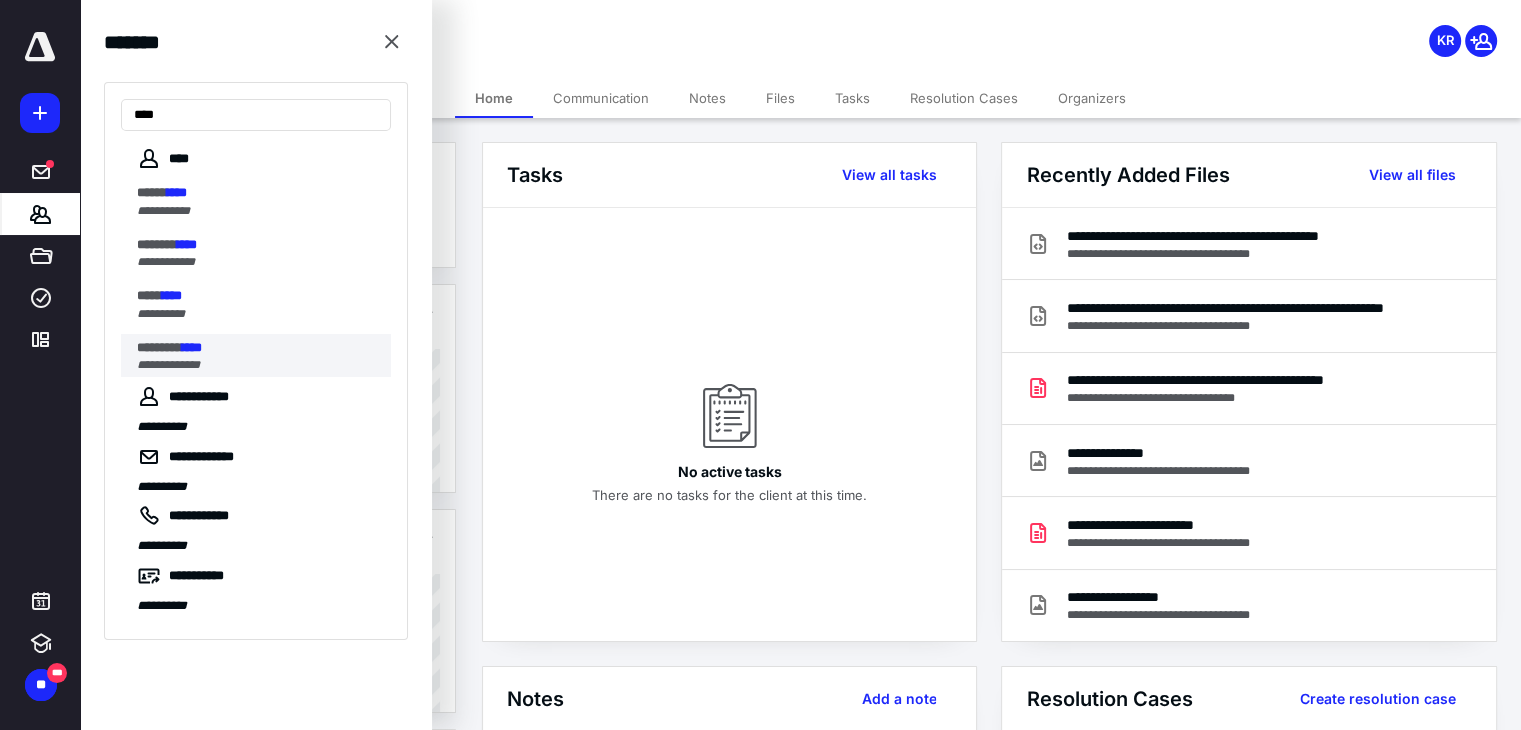 type on "****" 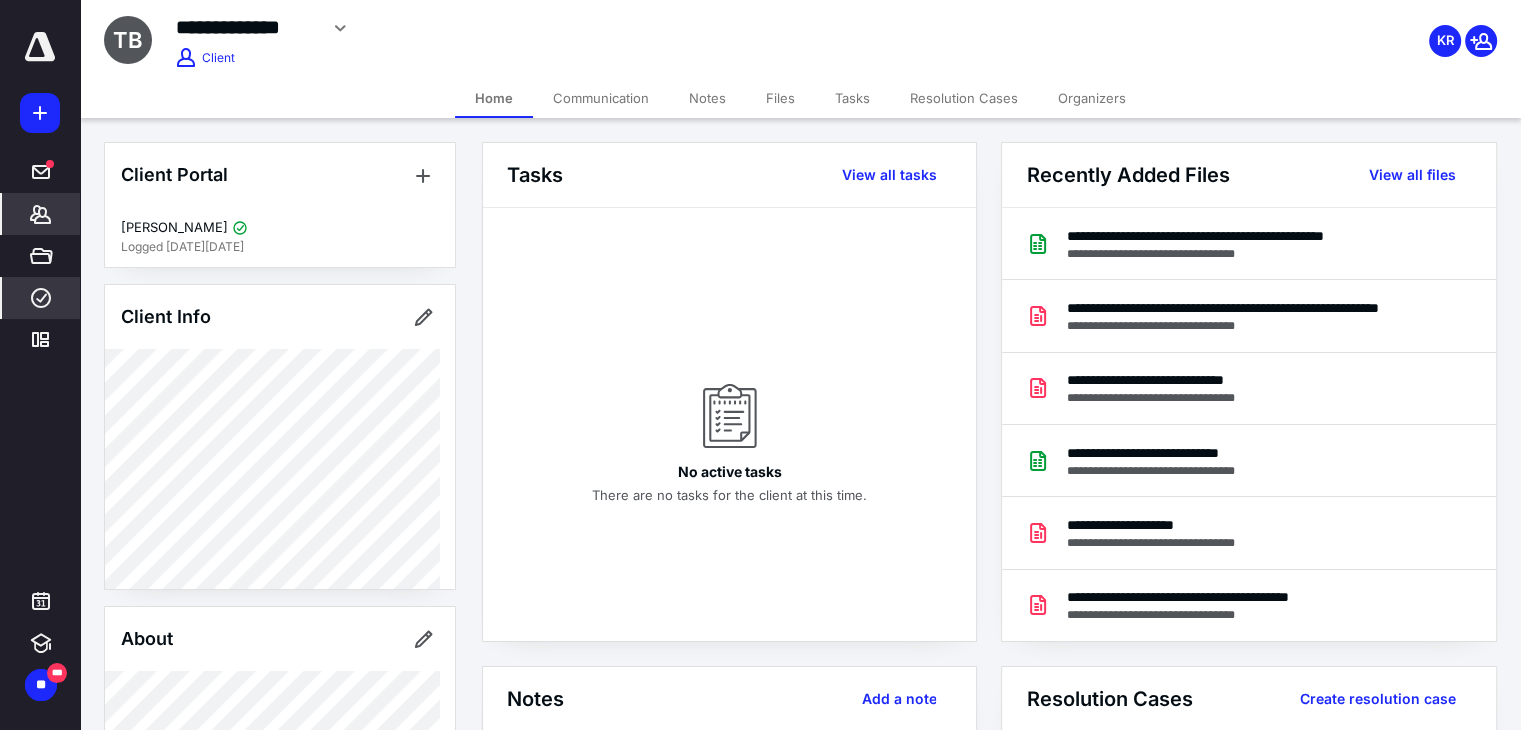 click 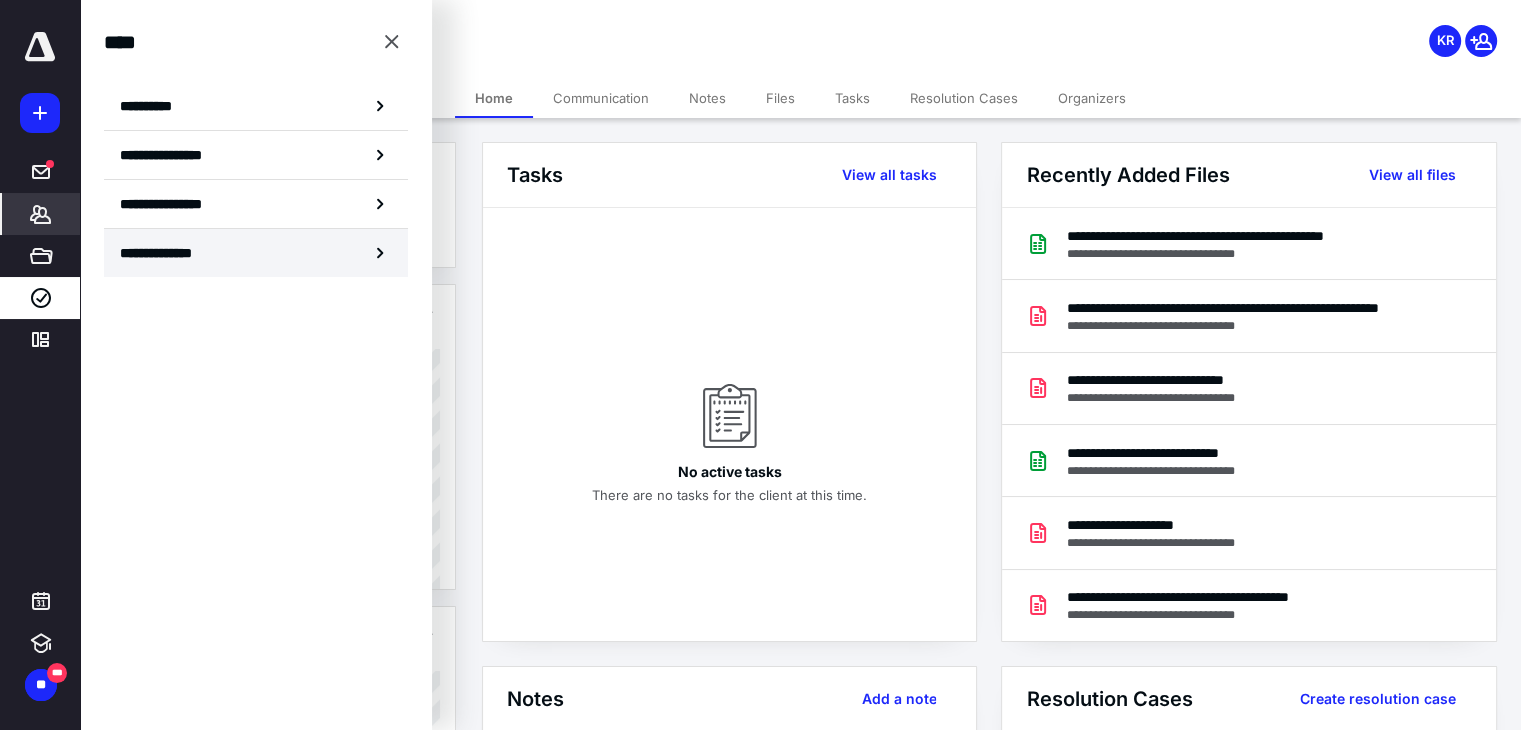 click on "**********" at bounding box center (256, 253) 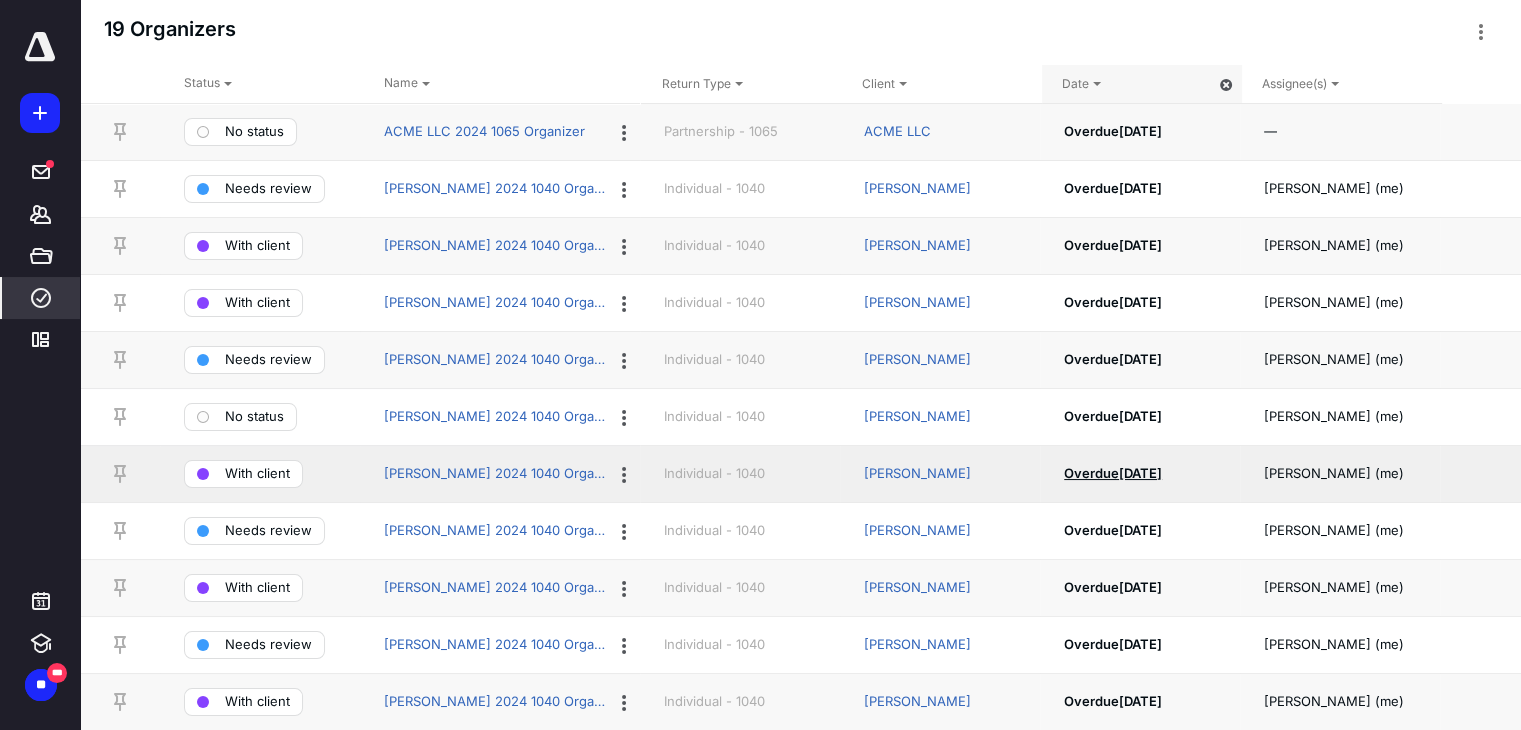 click on "Overdue  [DATE]" at bounding box center [1113, 473] 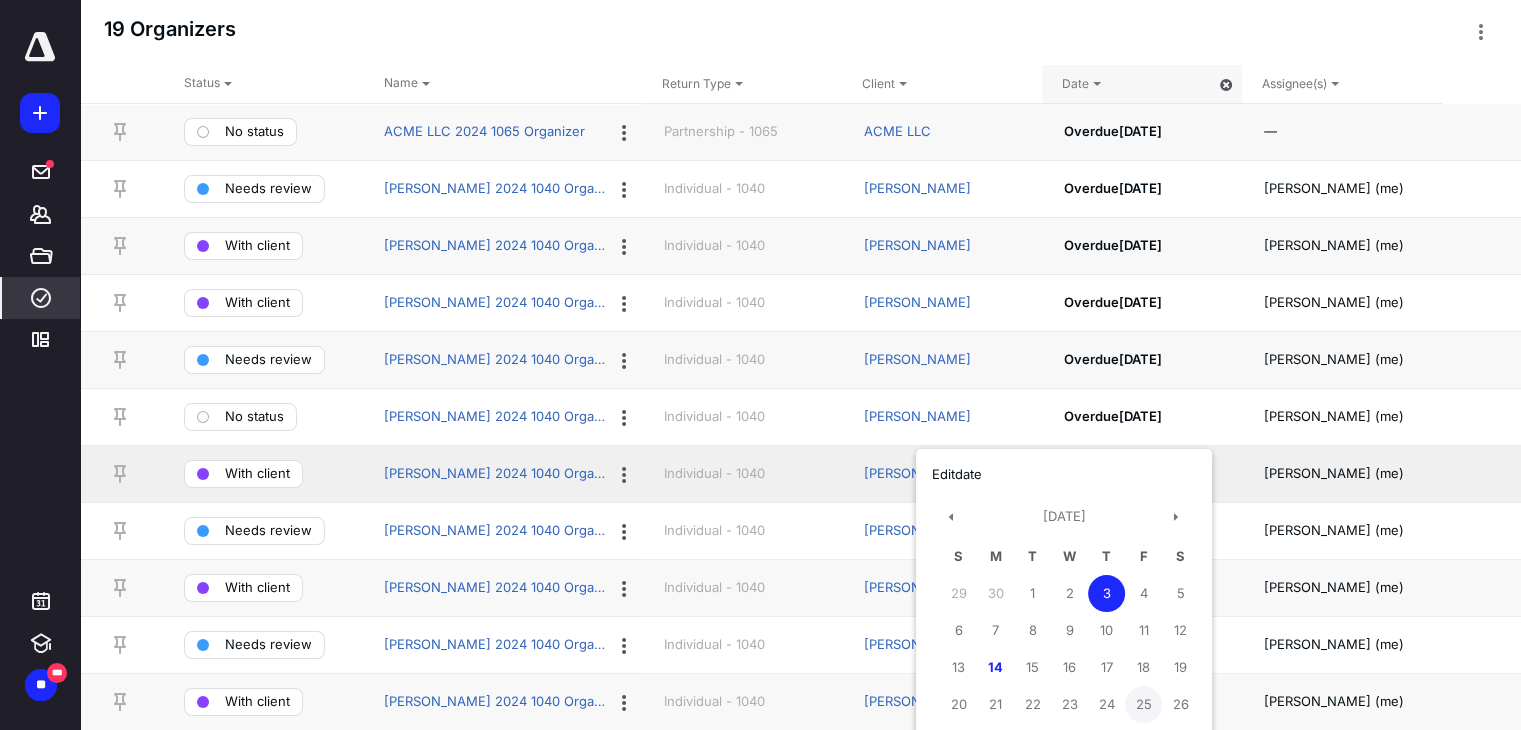 click on "25" at bounding box center (1143, 704) 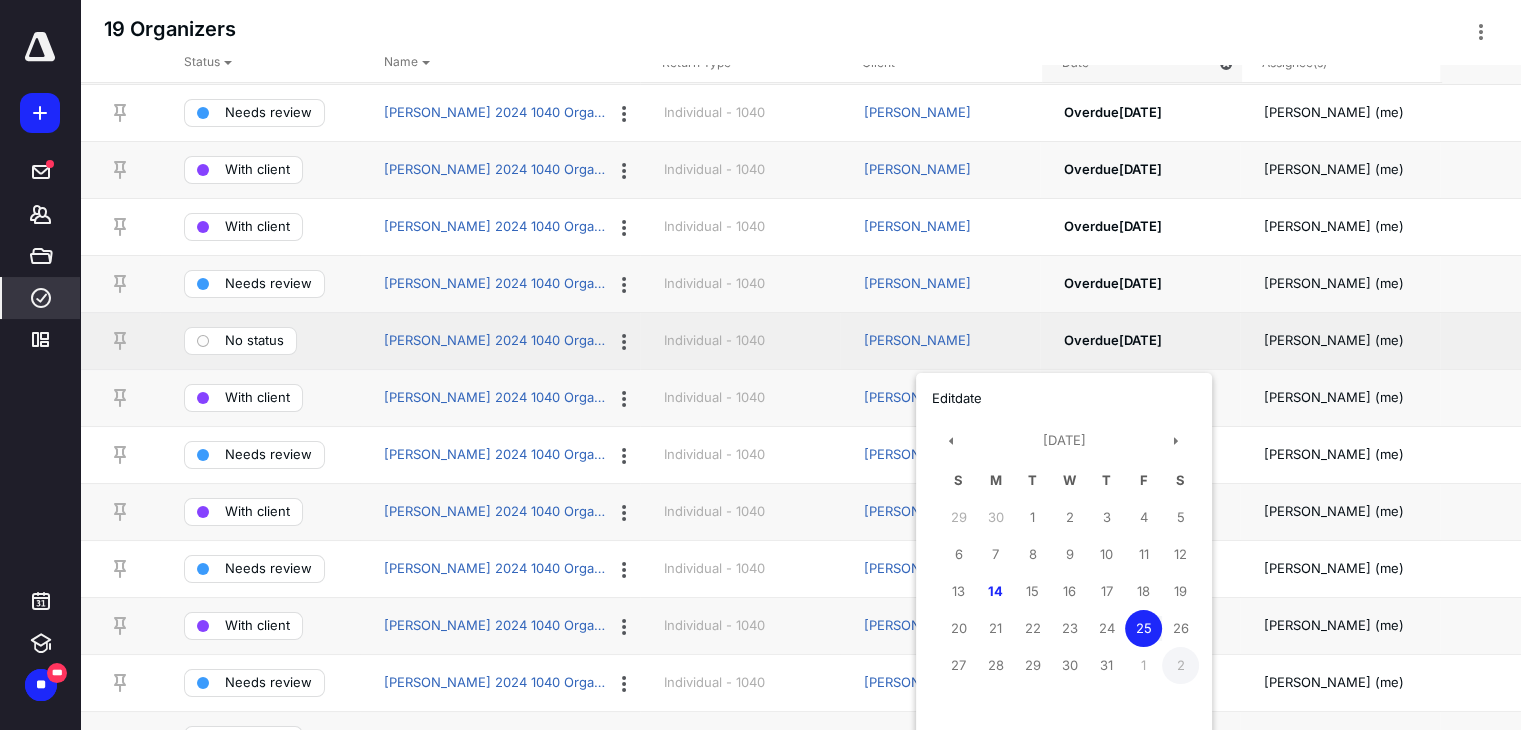scroll, scrollTop: 200, scrollLeft: 0, axis: vertical 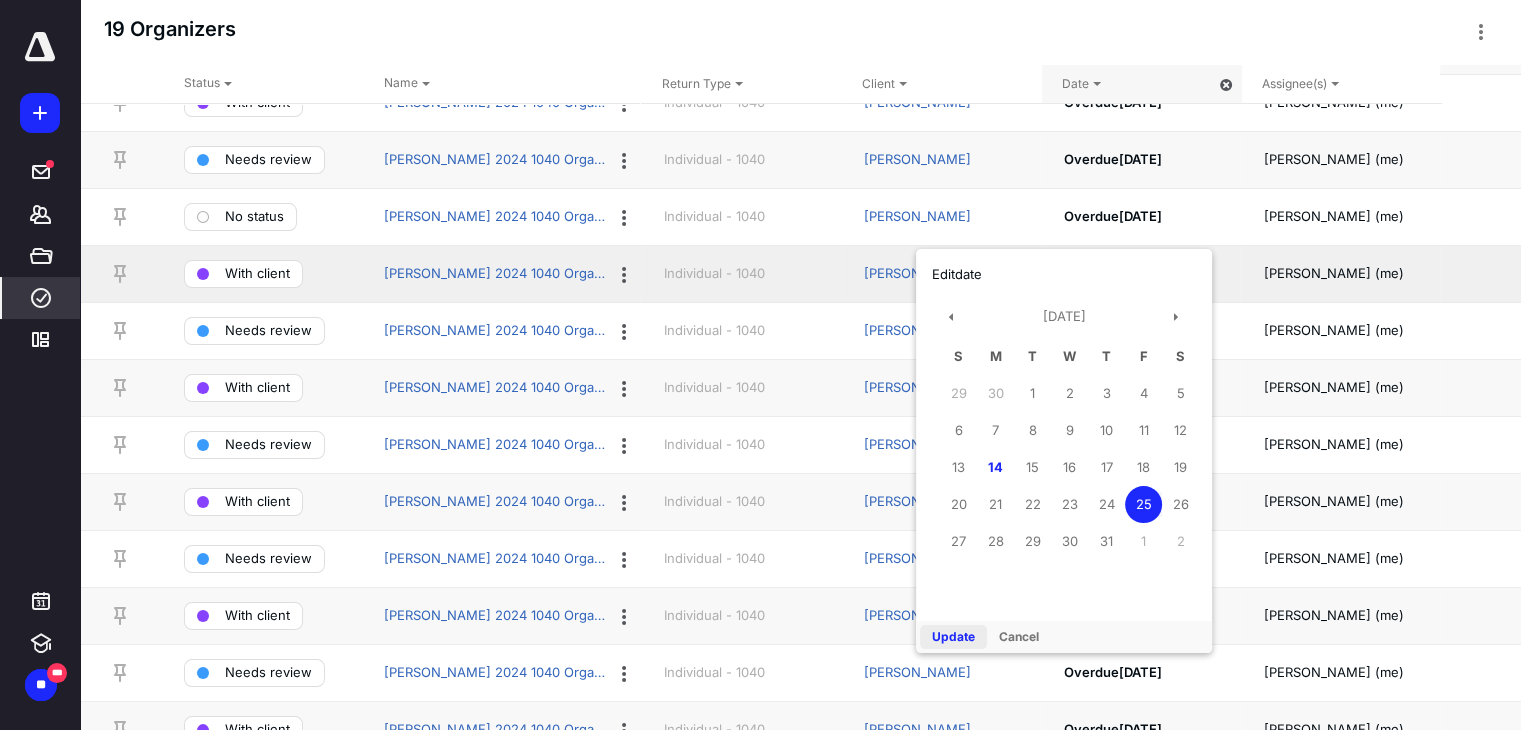 click on "Update" at bounding box center [953, 637] 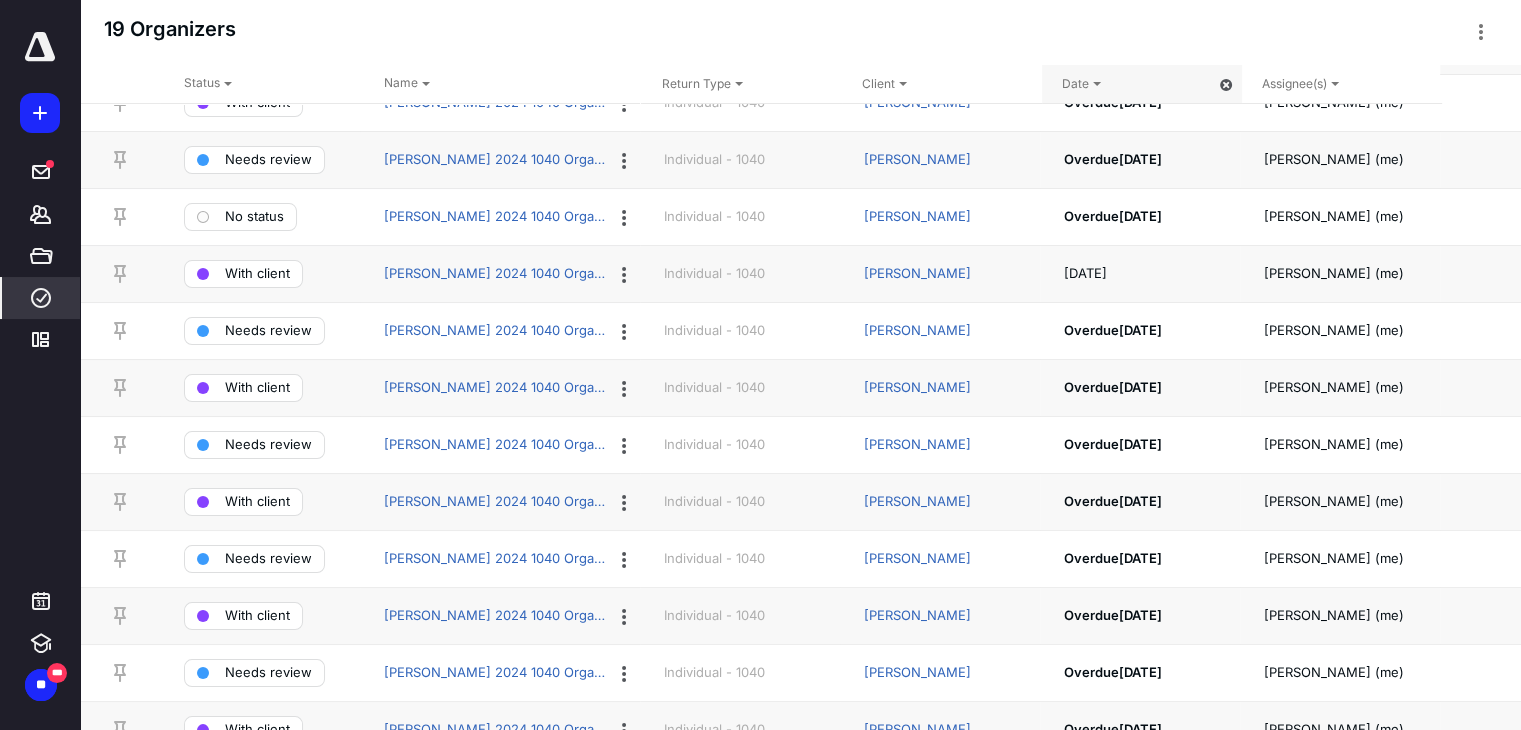 click on "Status" at bounding box center [202, 82] 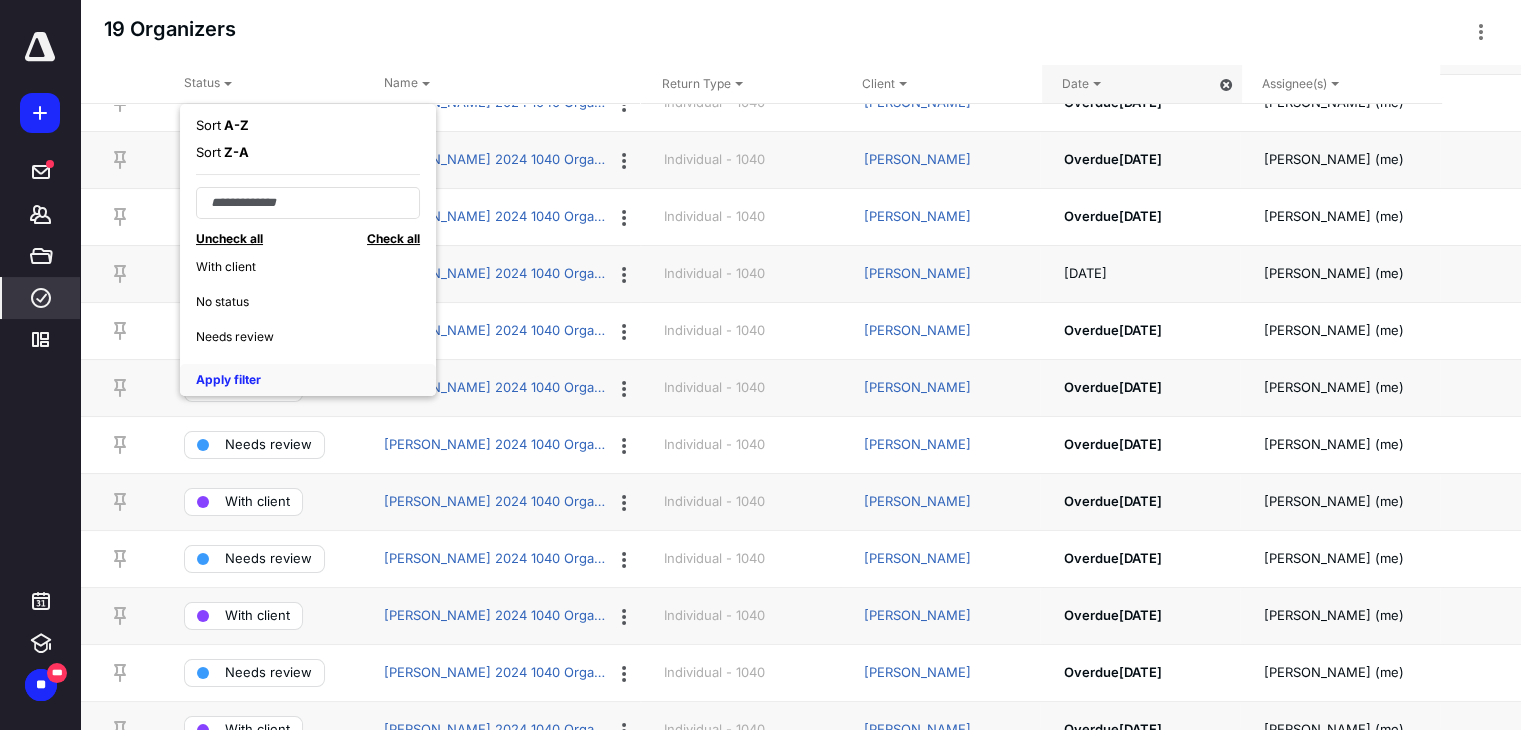 click on "With client" at bounding box center (226, 272) 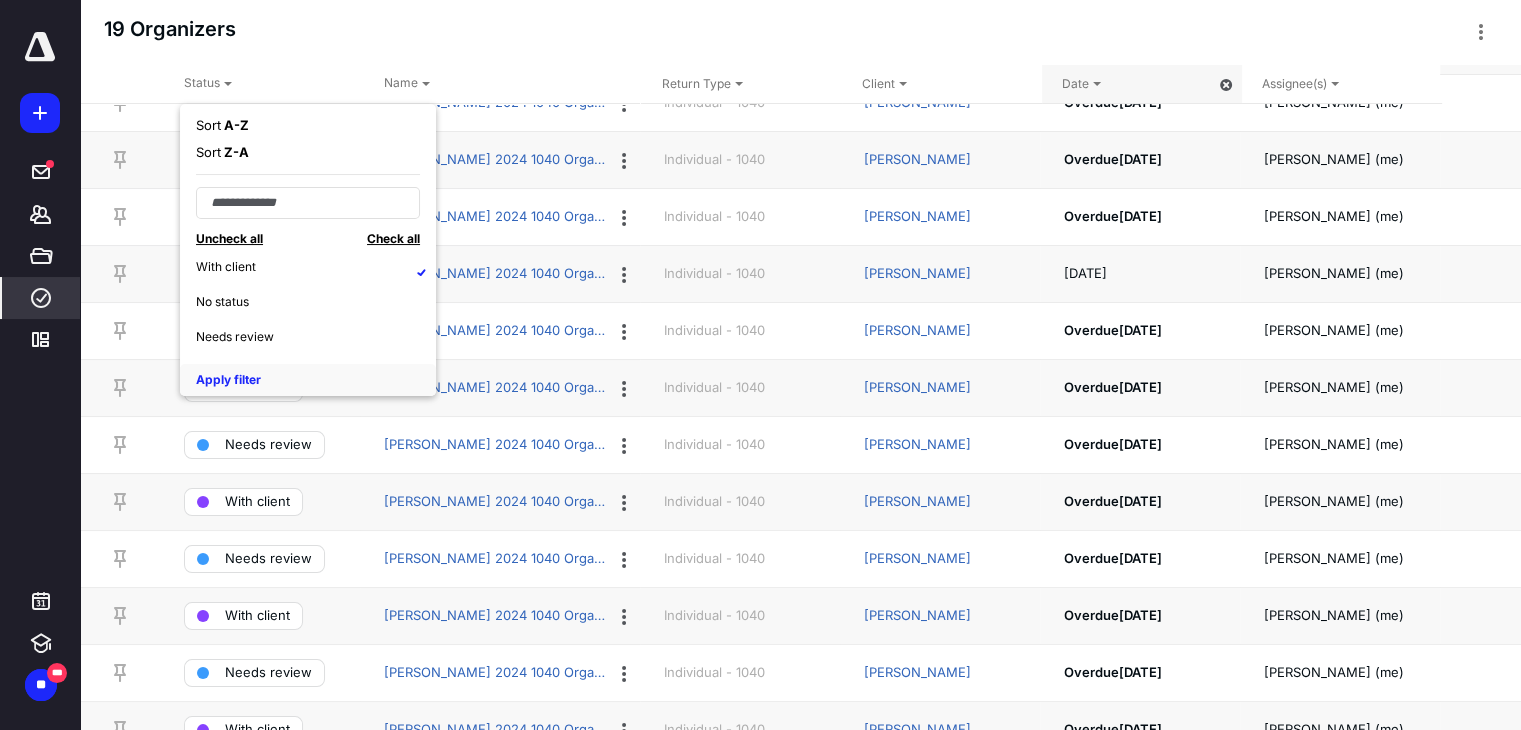 click on "Apply filter" at bounding box center [308, 380] 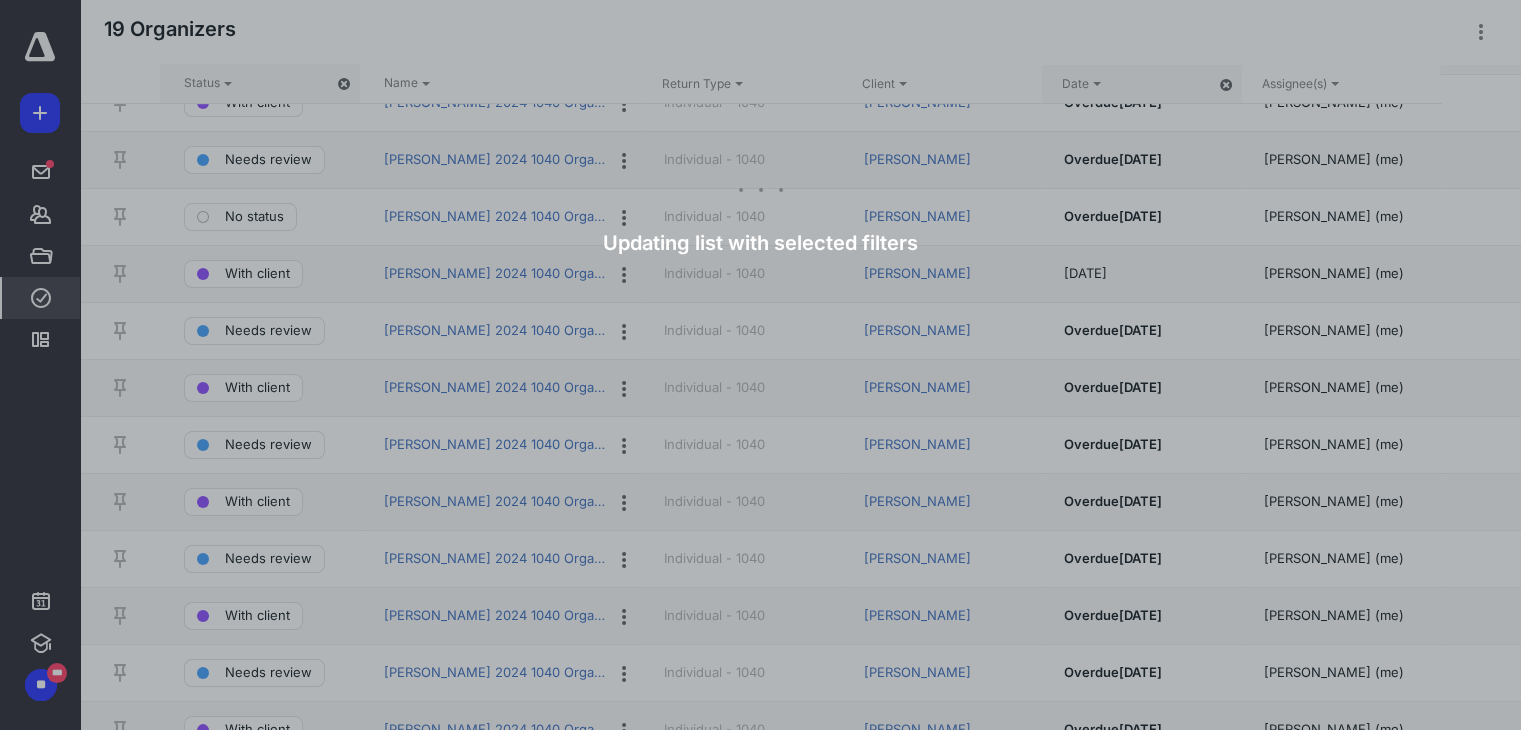 scroll, scrollTop: 0, scrollLeft: 0, axis: both 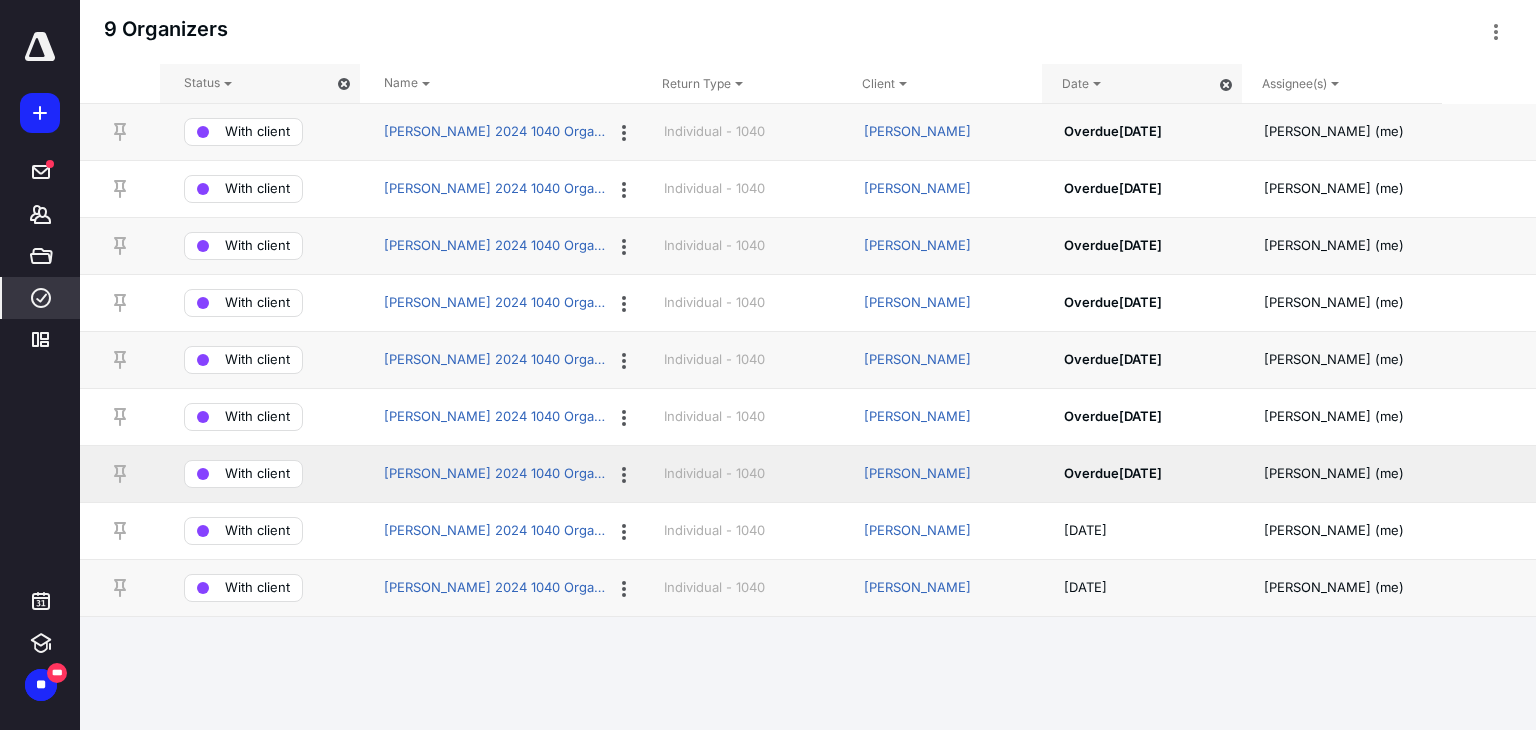 click on "With client" at bounding box center (257, 474) 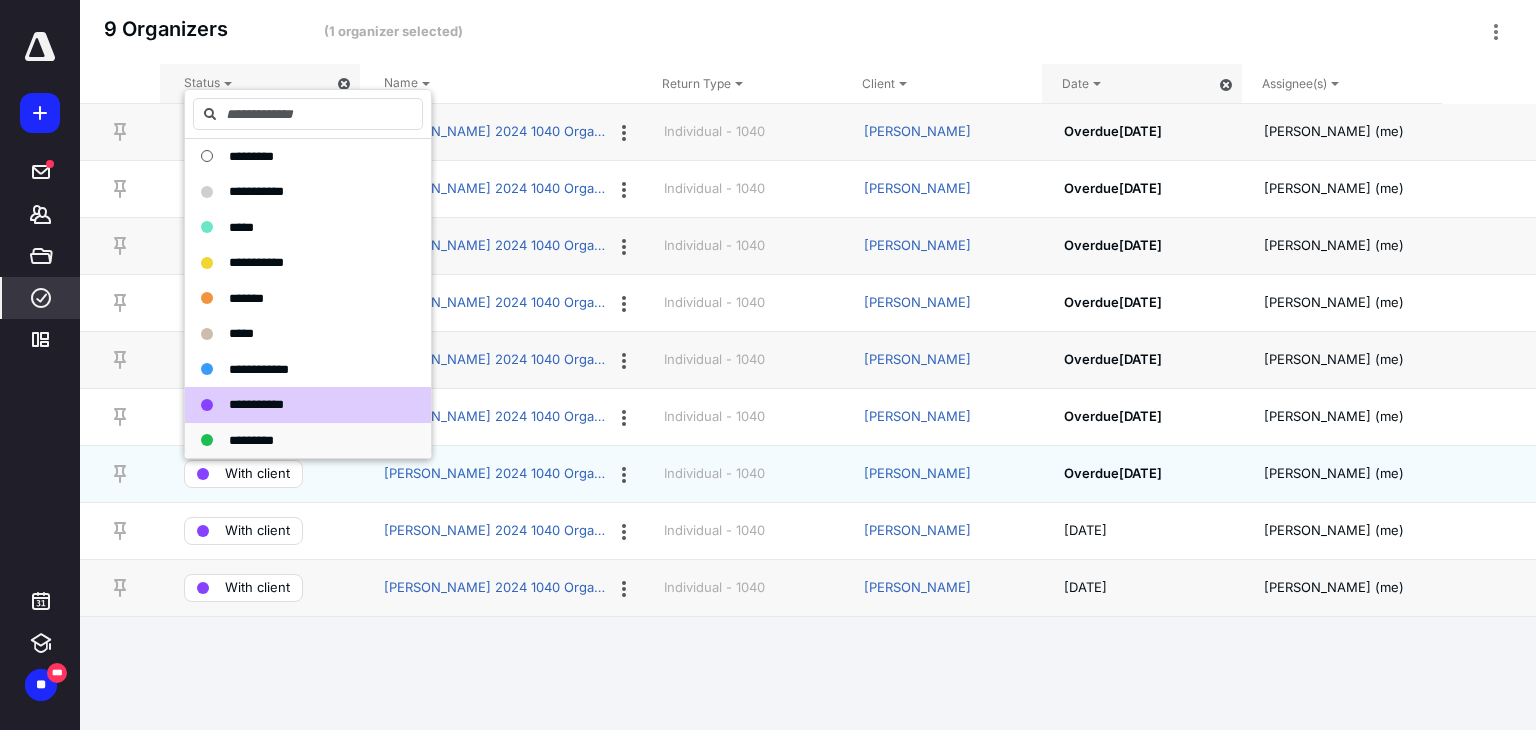 click on "*********" at bounding box center [251, 440] 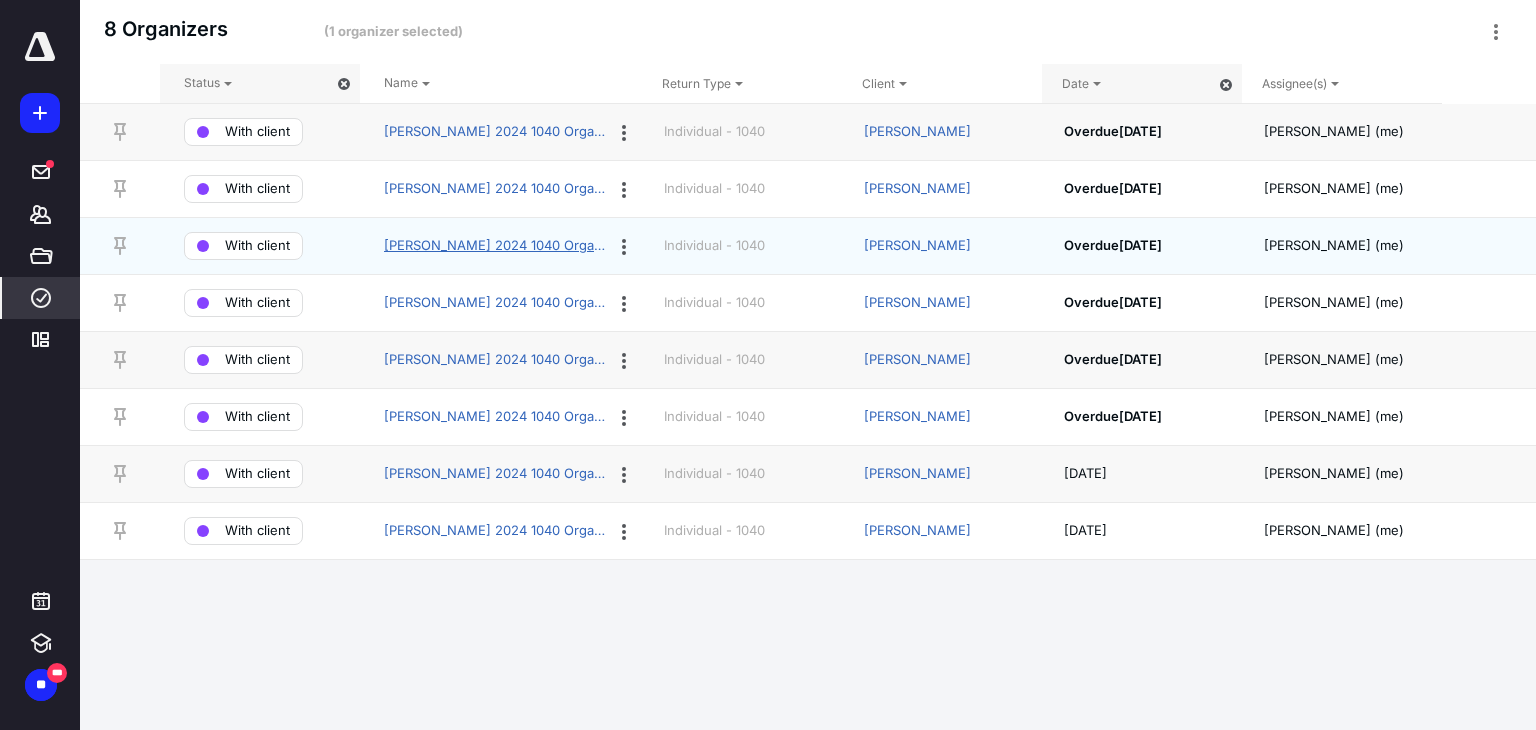 click on "[PERSON_NAME] 2024 1040 Organizer" at bounding box center (496, 246) 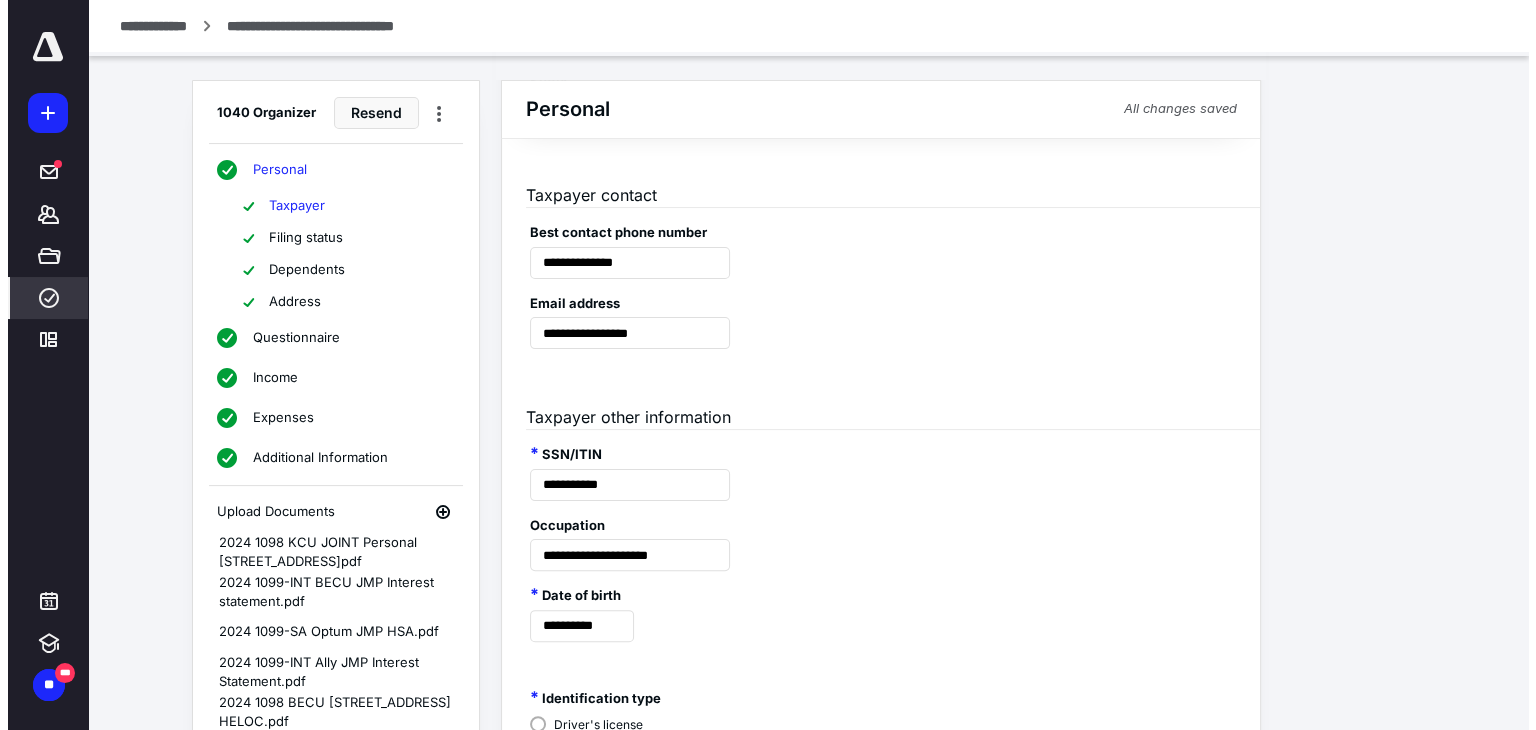 scroll, scrollTop: 0, scrollLeft: 0, axis: both 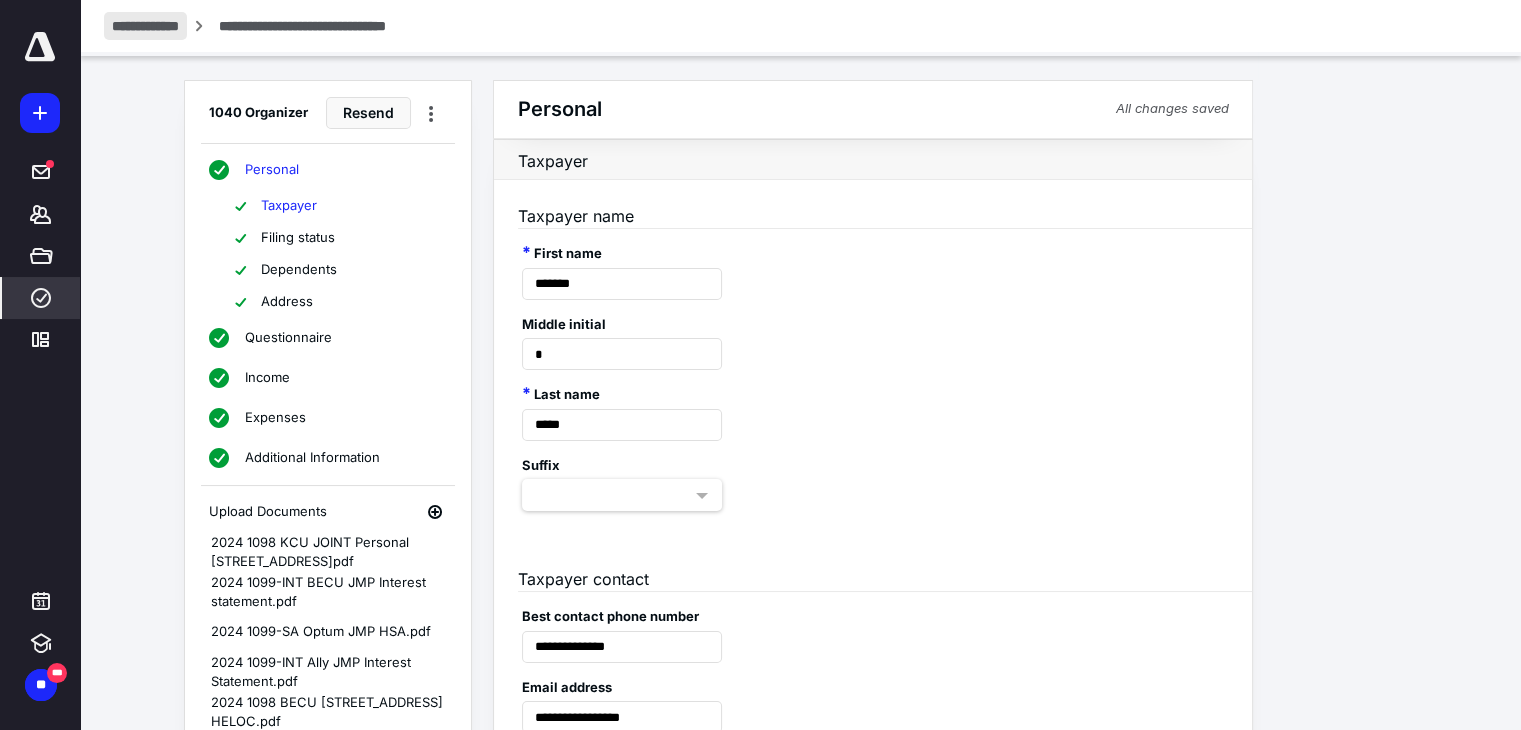 click on "**********" at bounding box center [145, 26] 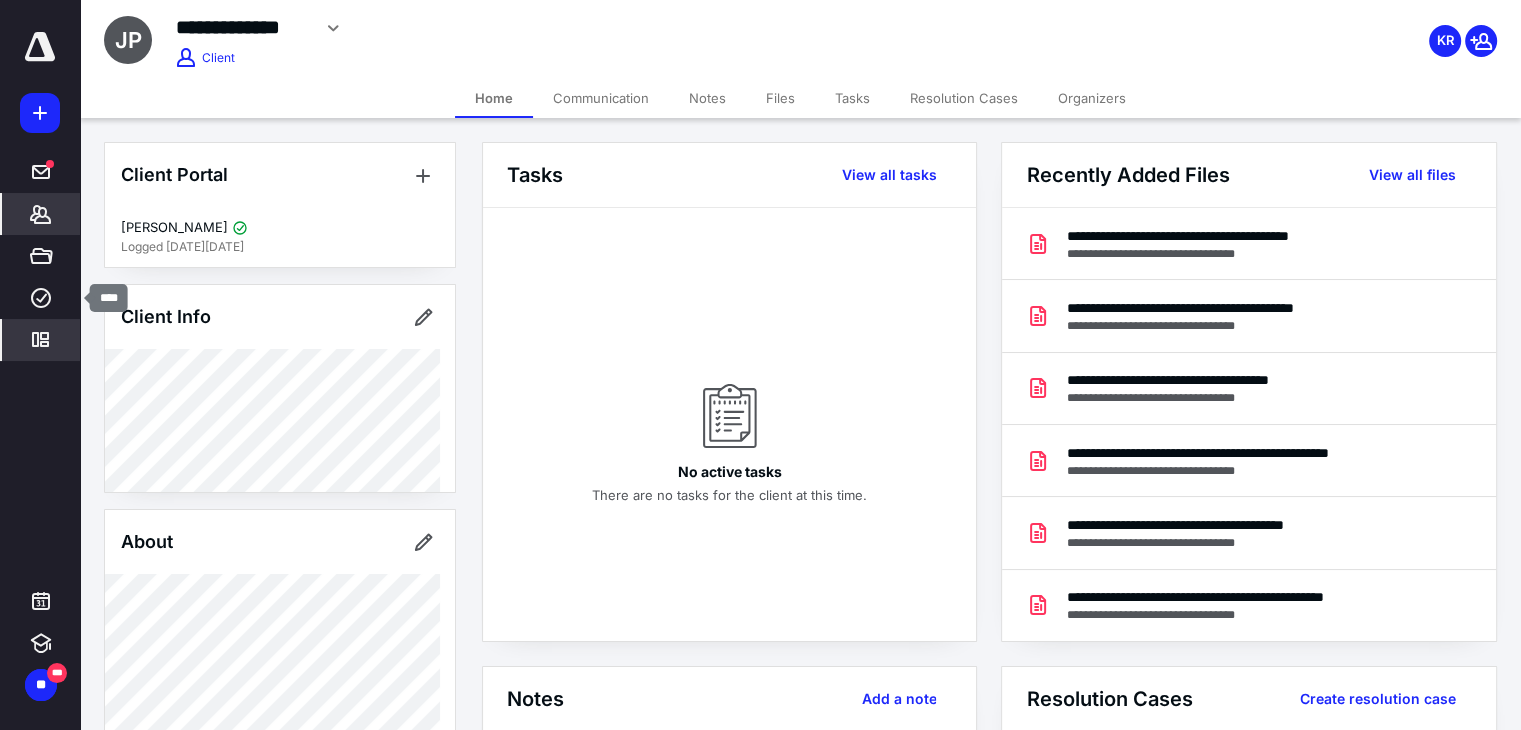 drag, startPoint x: 37, startPoint y: 305, endPoint x: 61, endPoint y: 321, distance: 28.84441 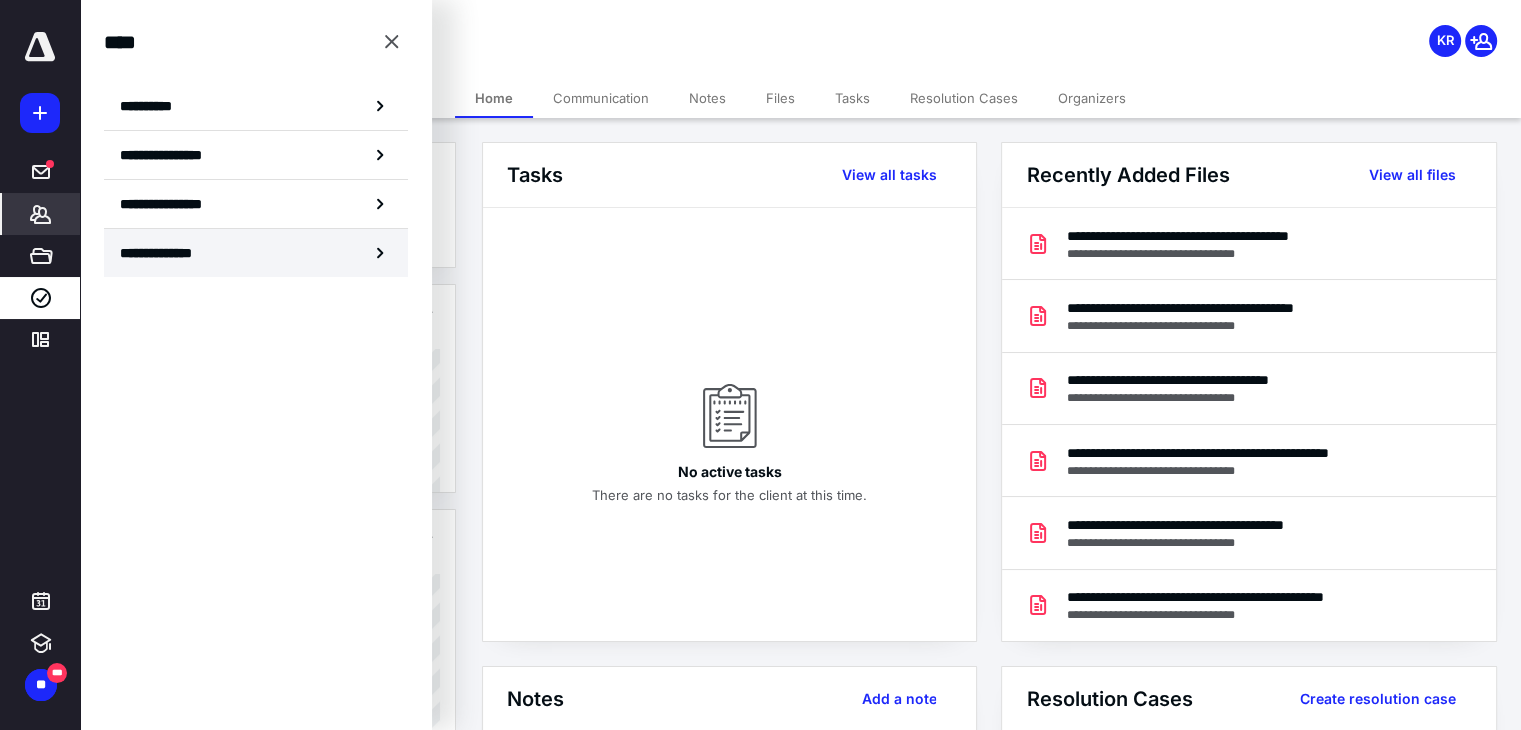click on "**********" at bounding box center (171, 253) 